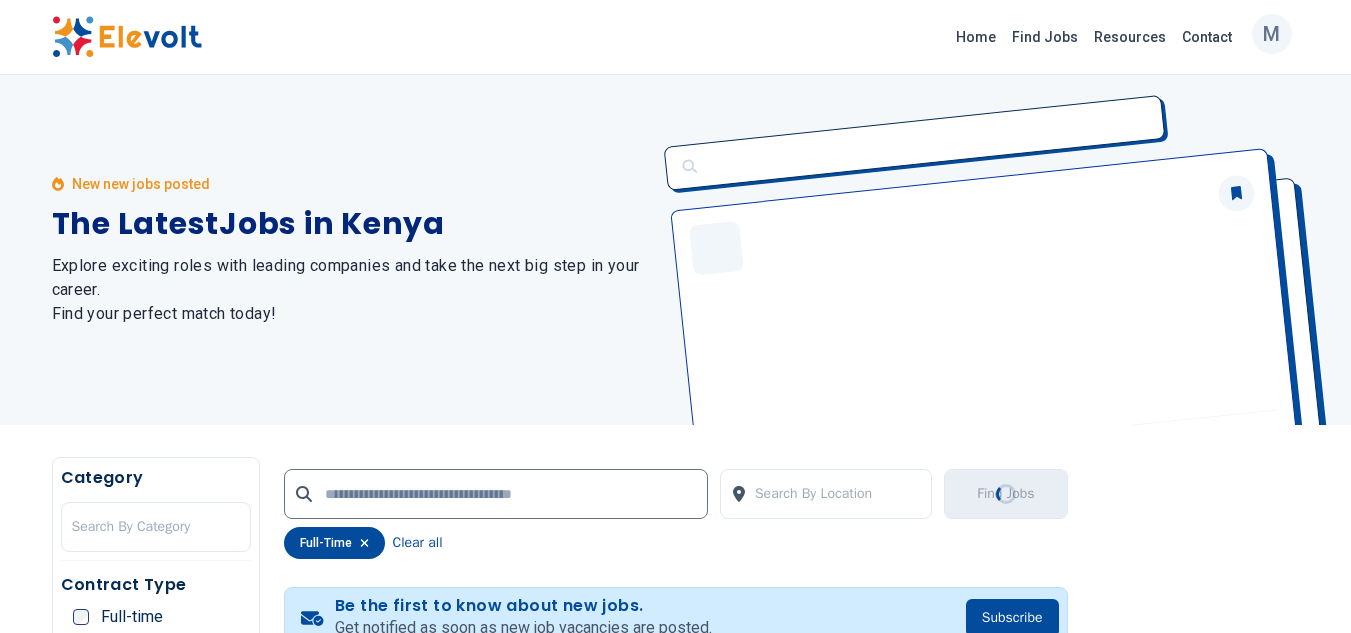 scroll, scrollTop: 0, scrollLeft: 0, axis: both 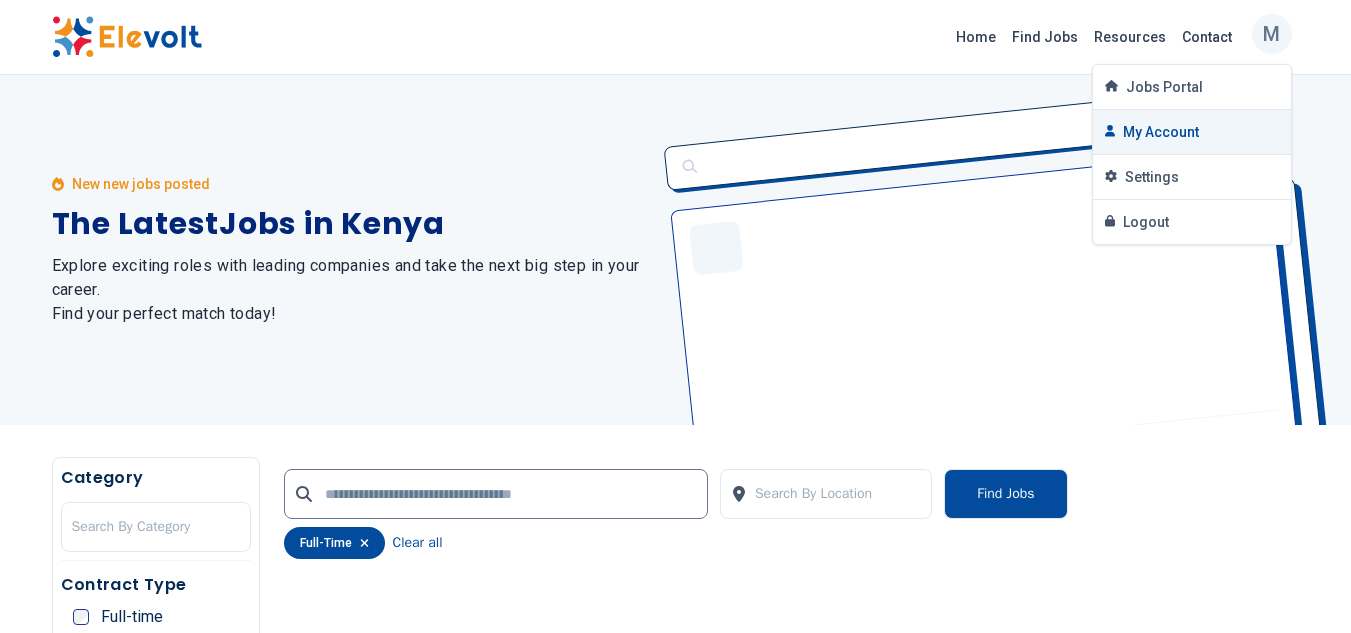 click on "My Account" at bounding box center (1192, 132) 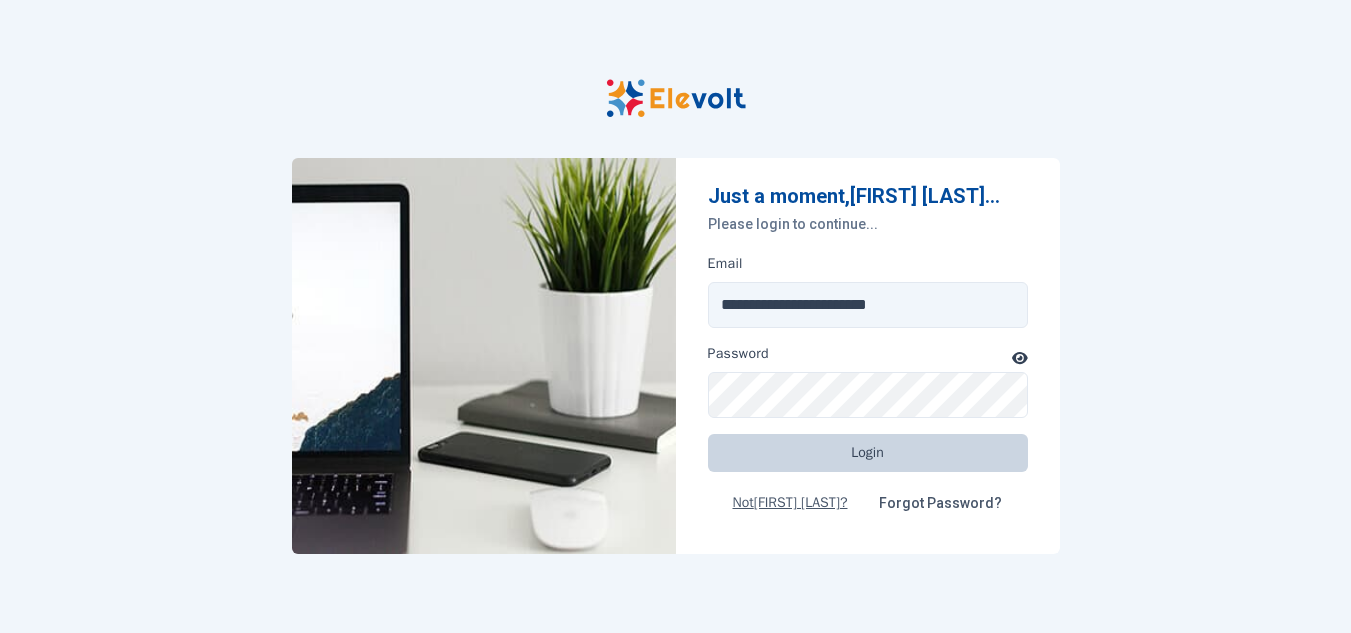 scroll, scrollTop: 0, scrollLeft: 0, axis: both 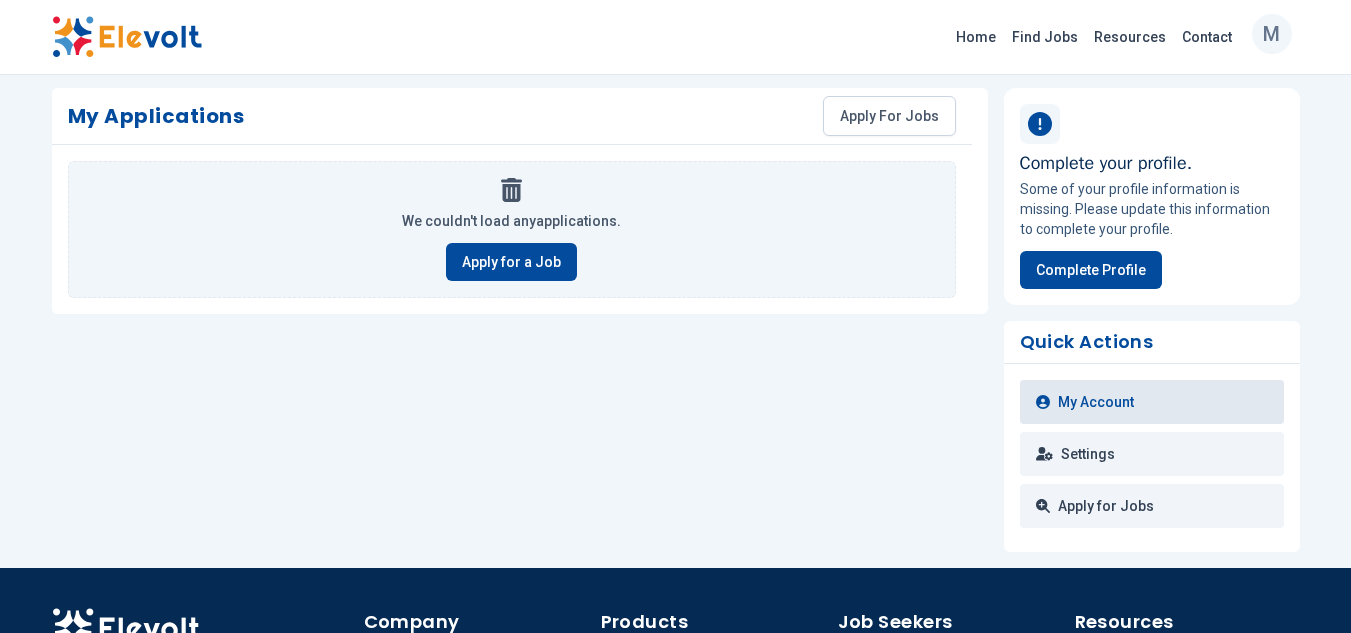 click on "My Account" at bounding box center [1152, 402] 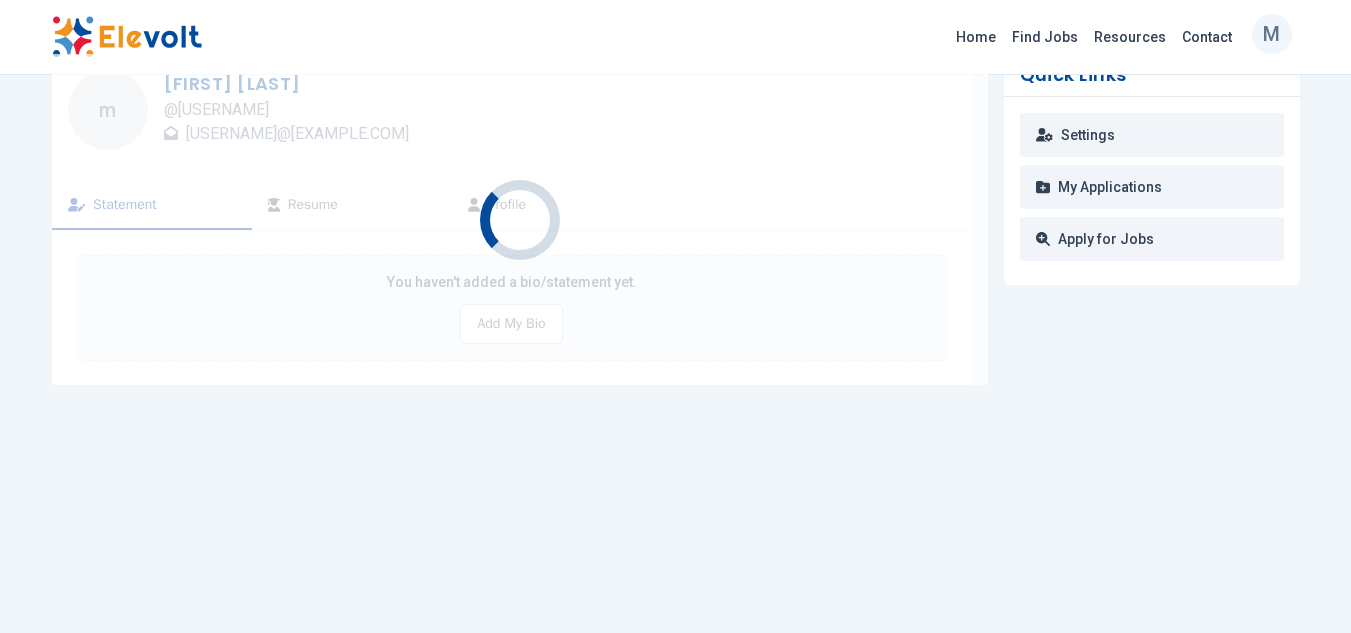 scroll, scrollTop: 0, scrollLeft: 0, axis: both 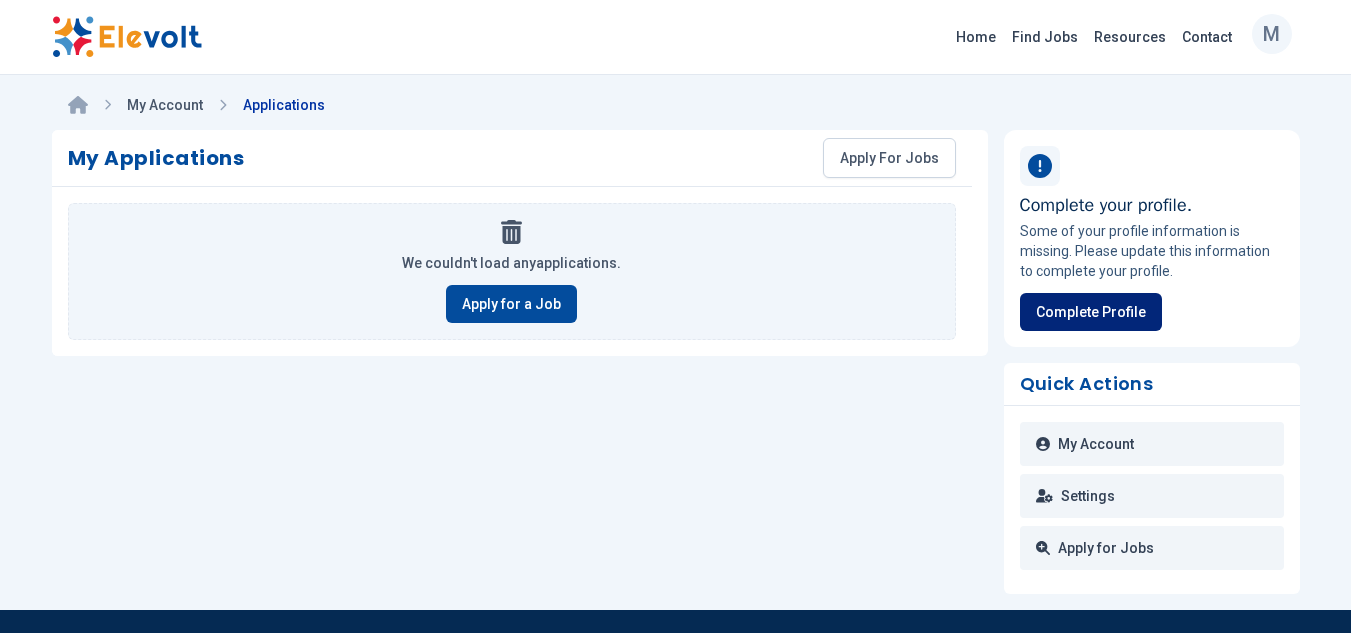 click on "Complete Profile" at bounding box center (1091, 312) 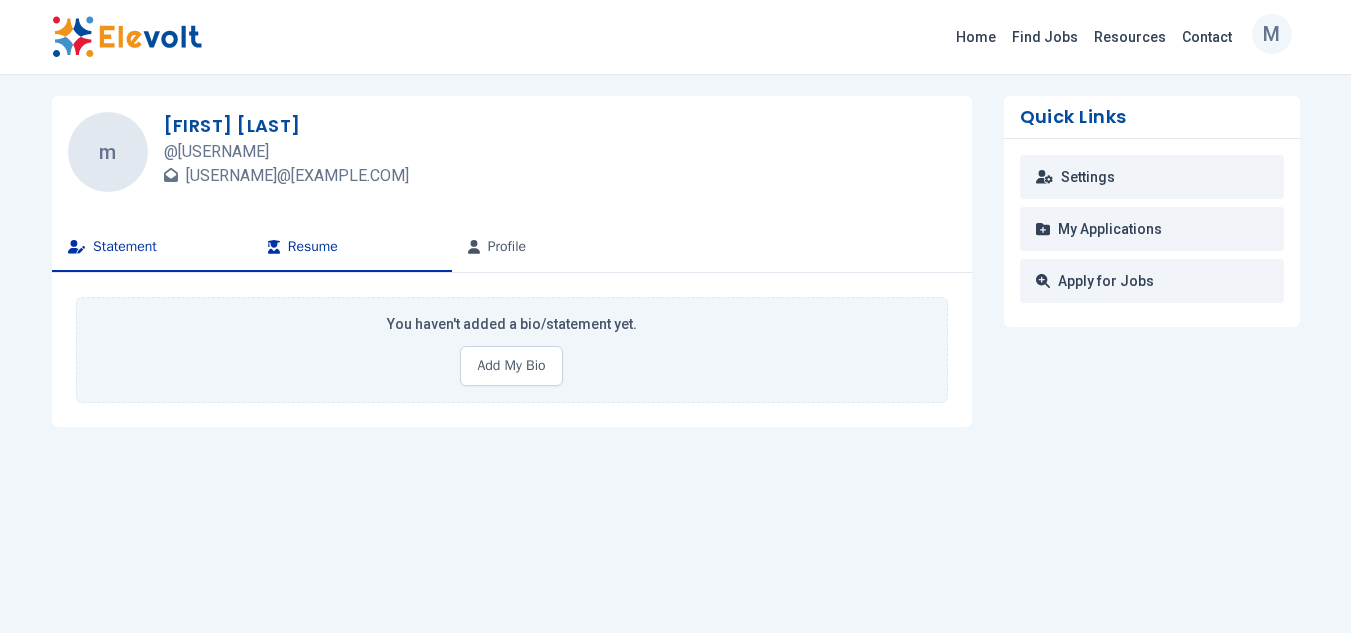 click on "Resume" at bounding box center [352, 248] 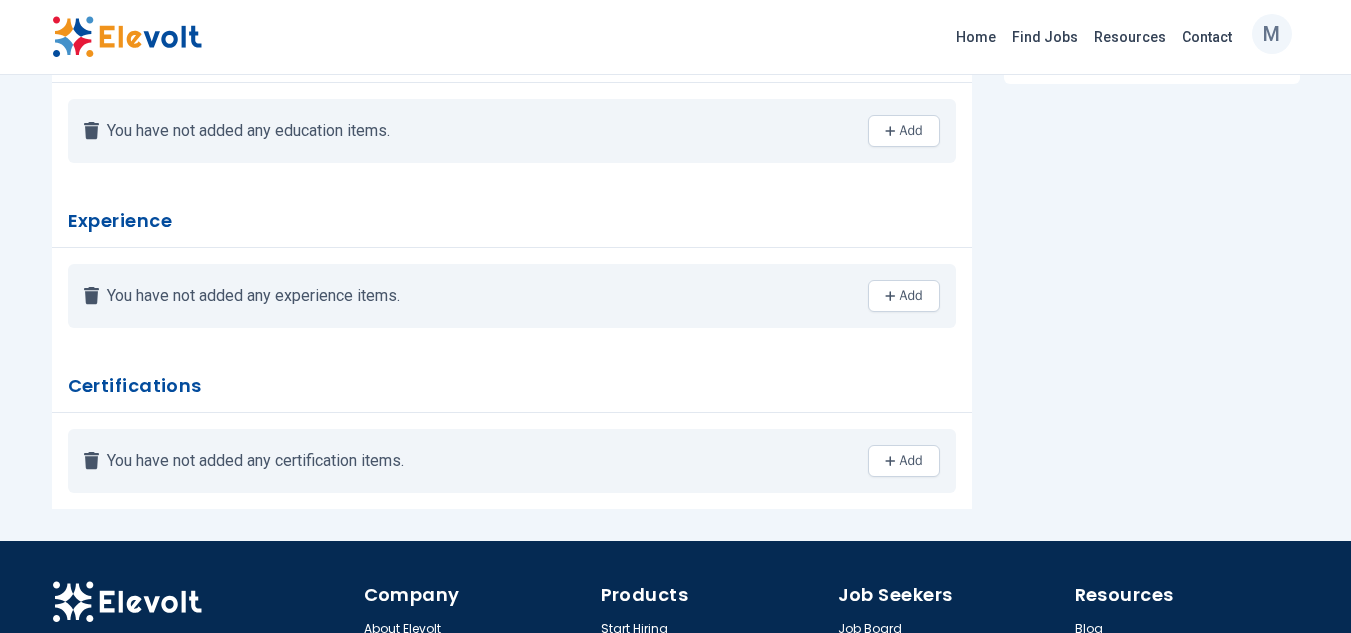 scroll, scrollTop: 0, scrollLeft: 0, axis: both 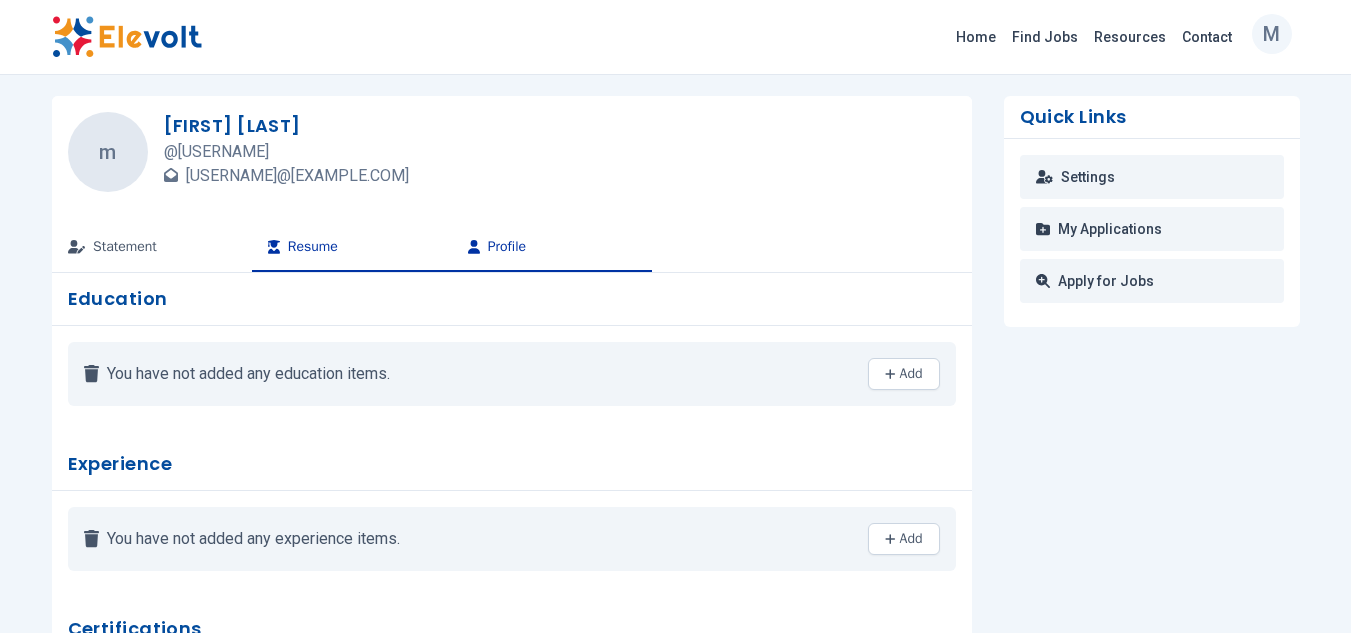 click on "Profile" at bounding box center (552, 248) 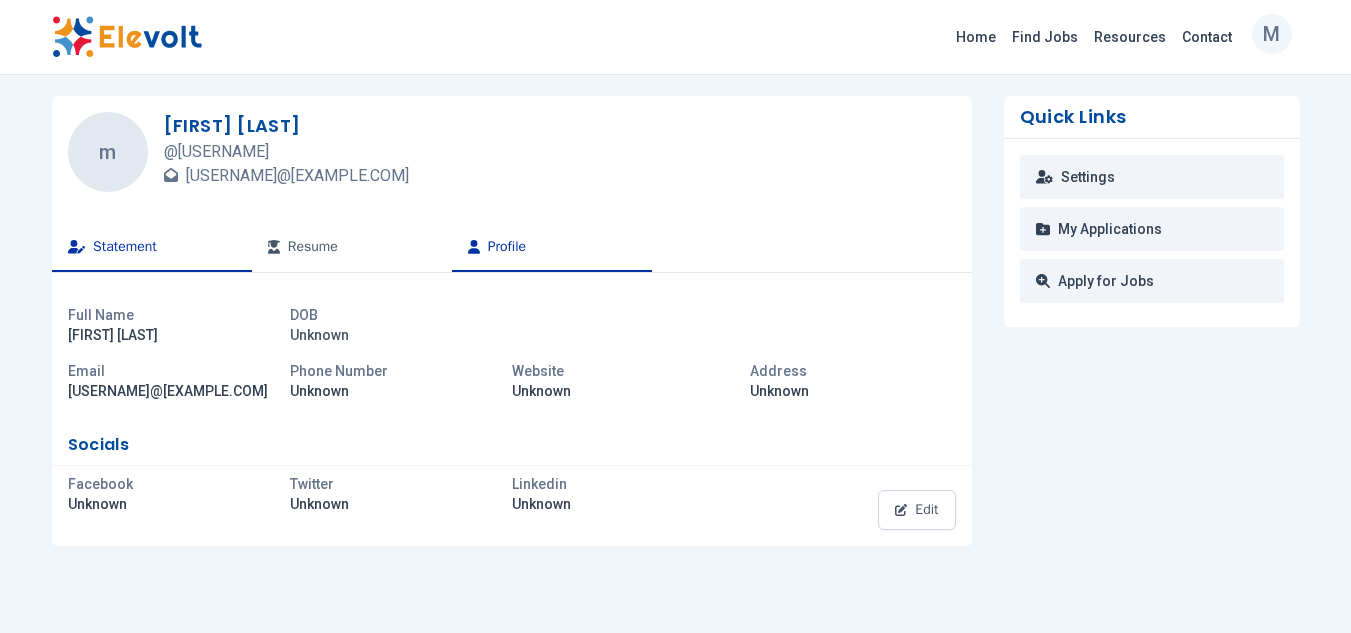 click on "Statement" at bounding box center (152, 248) 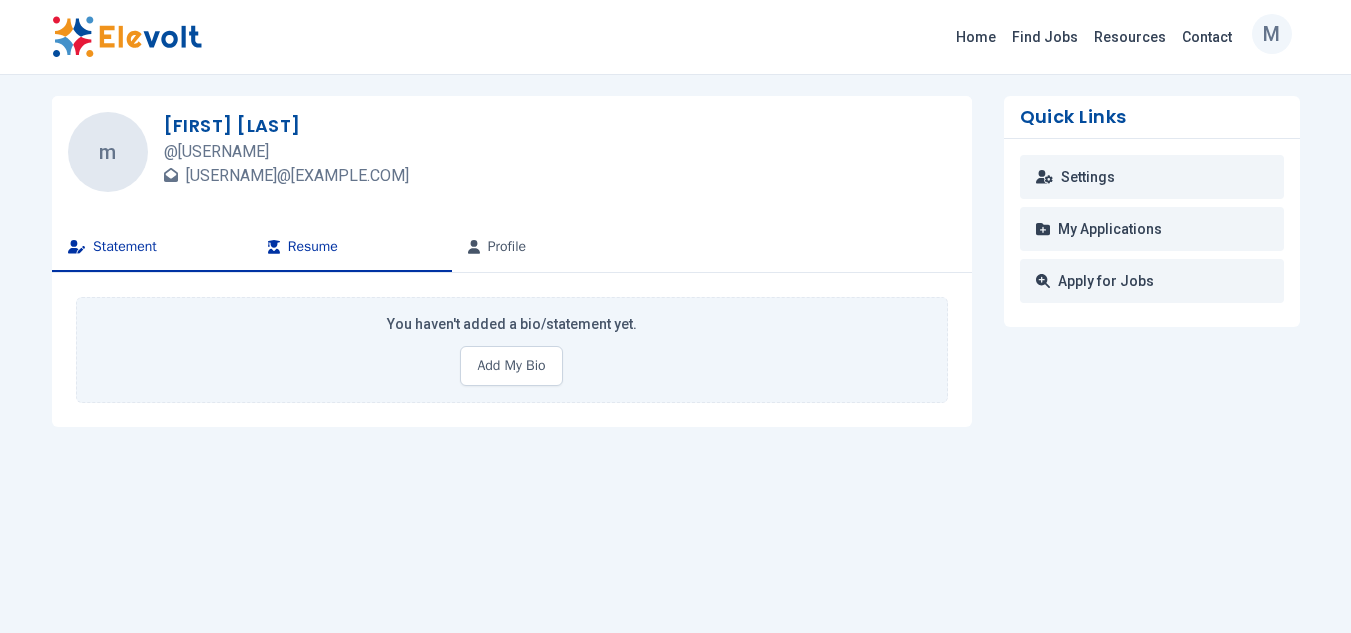 click on "Resume" at bounding box center (352, 248) 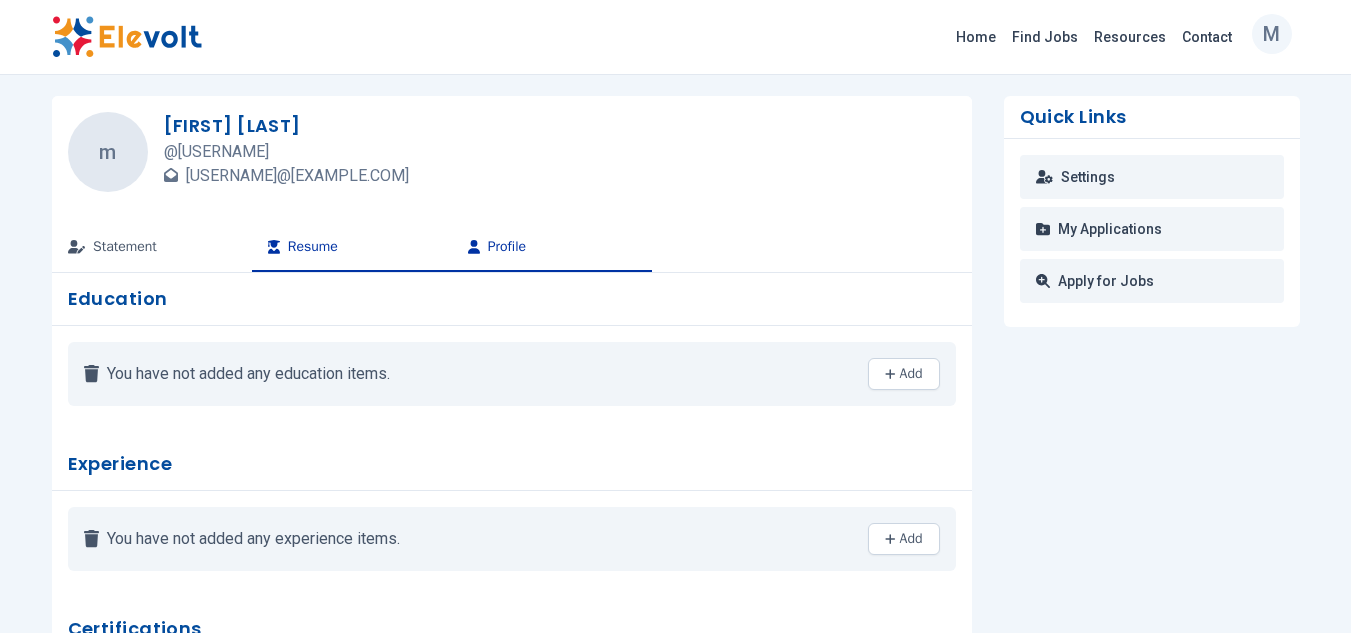 click on "Profile" at bounding box center (552, 248) 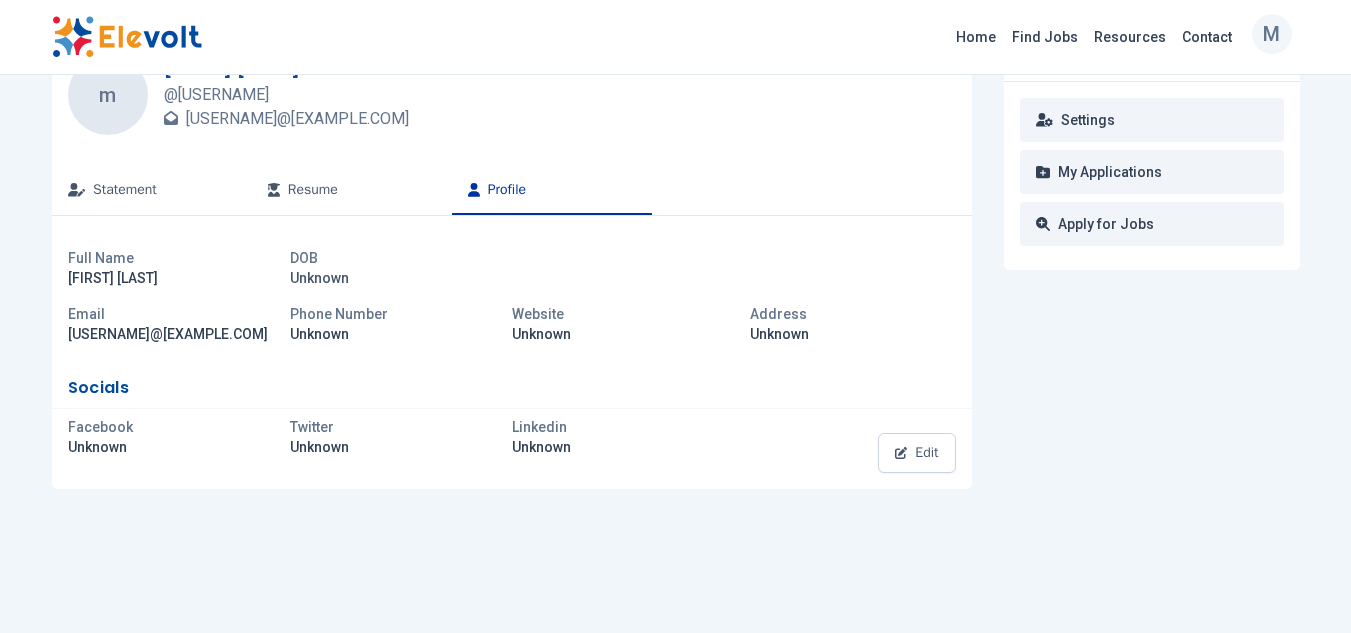 scroll, scrollTop: 59, scrollLeft: 0, axis: vertical 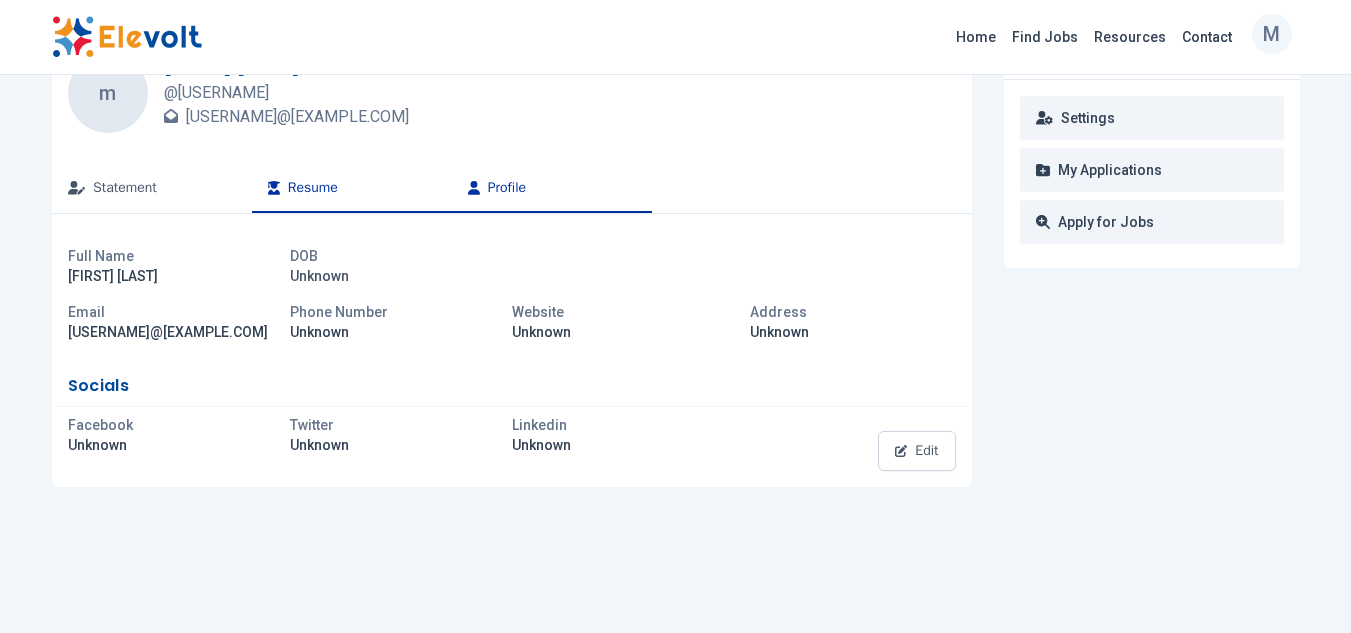 click on "Resume" at bounding box center [352, 189] 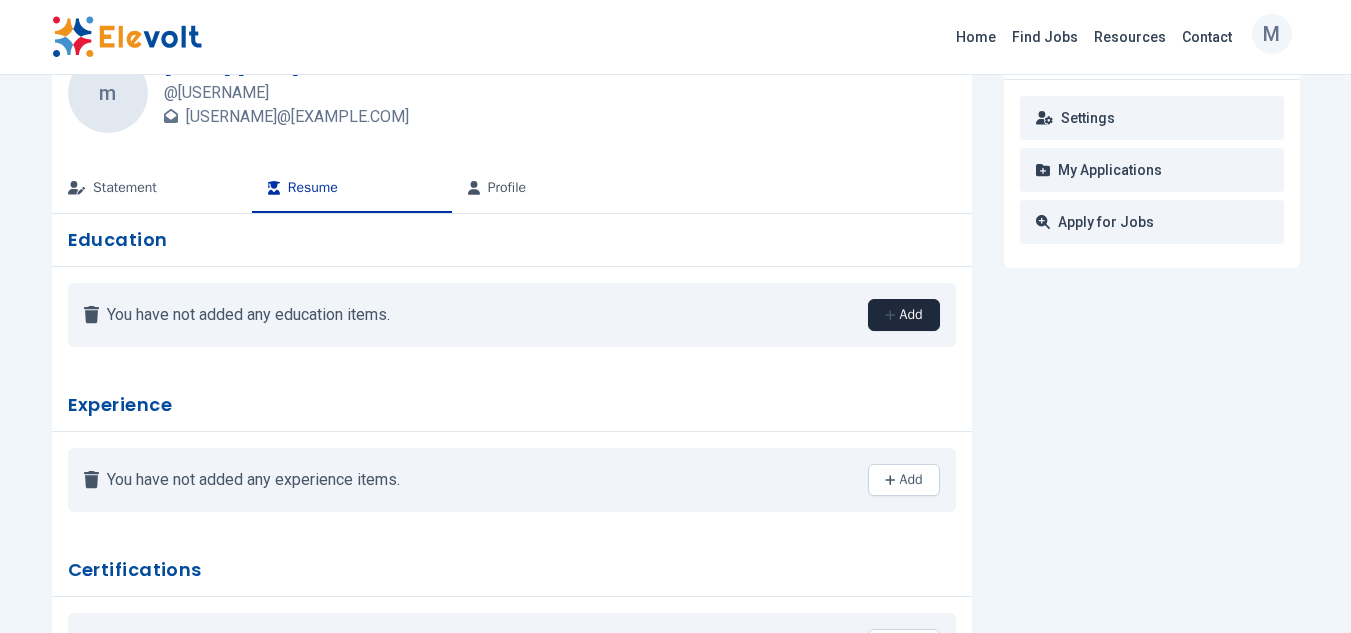 click on "Add" at bounding box center [903, 315] 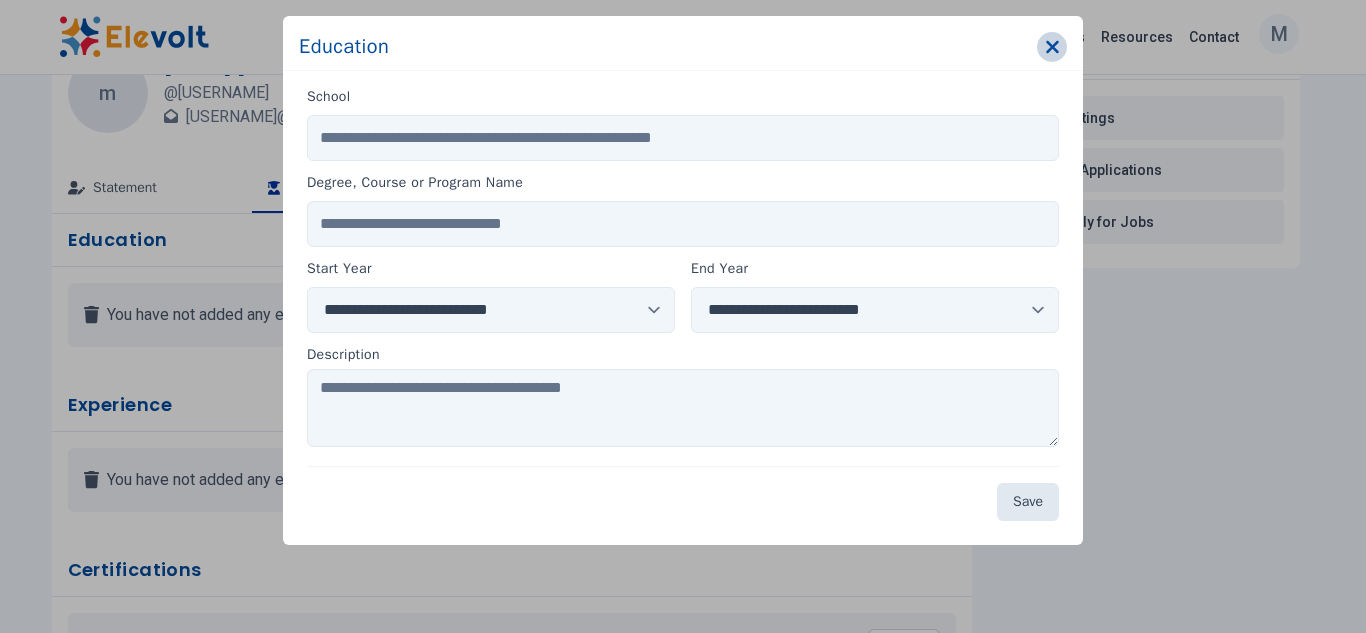 click 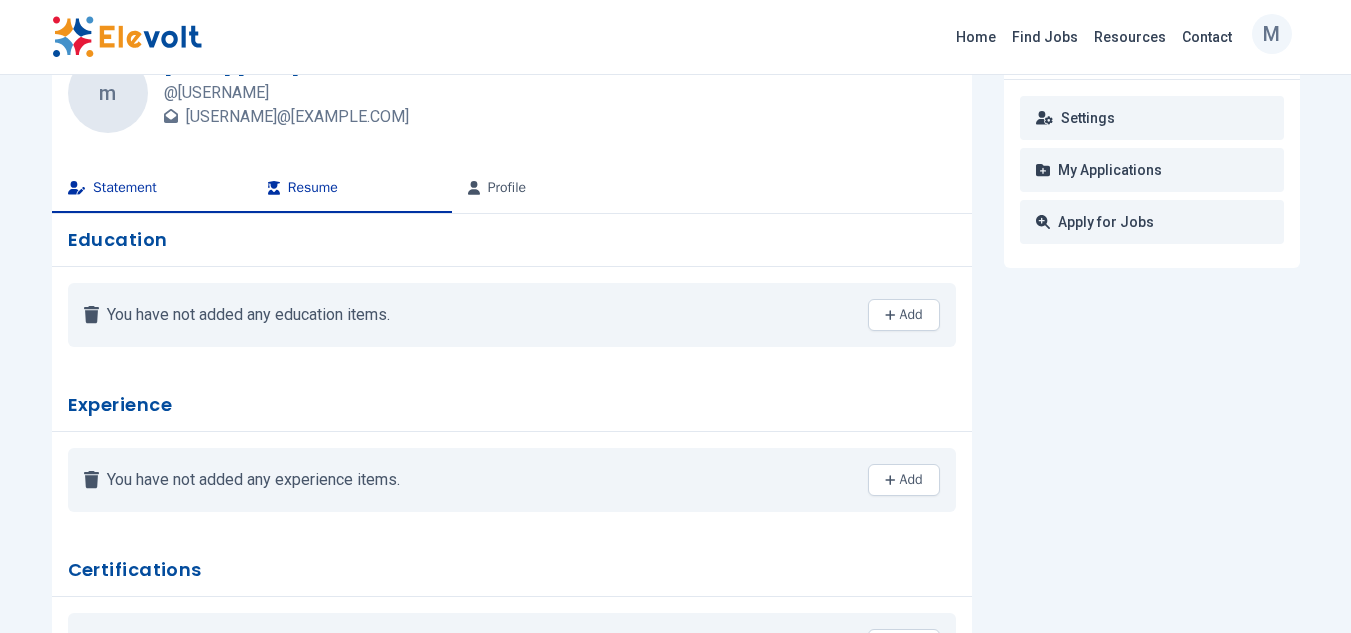 click on "Statement" at bounding box center (152, 189) 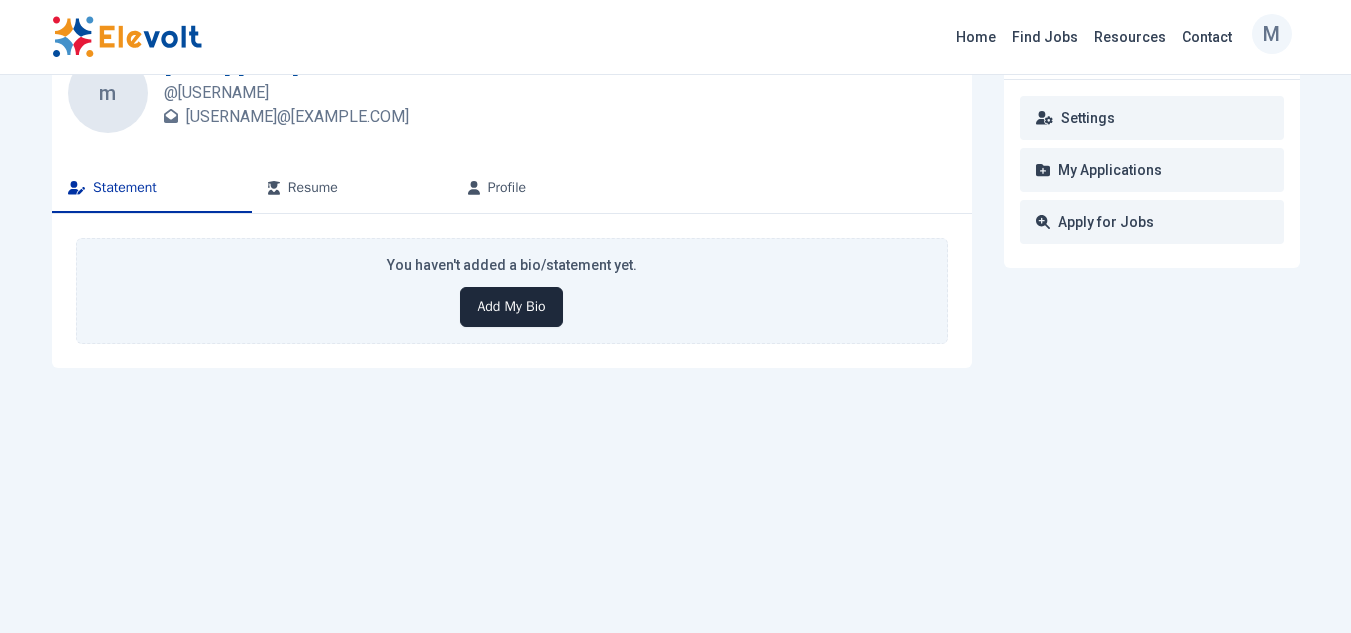 click on "Add My Bio" at bounding box center [511, 307] 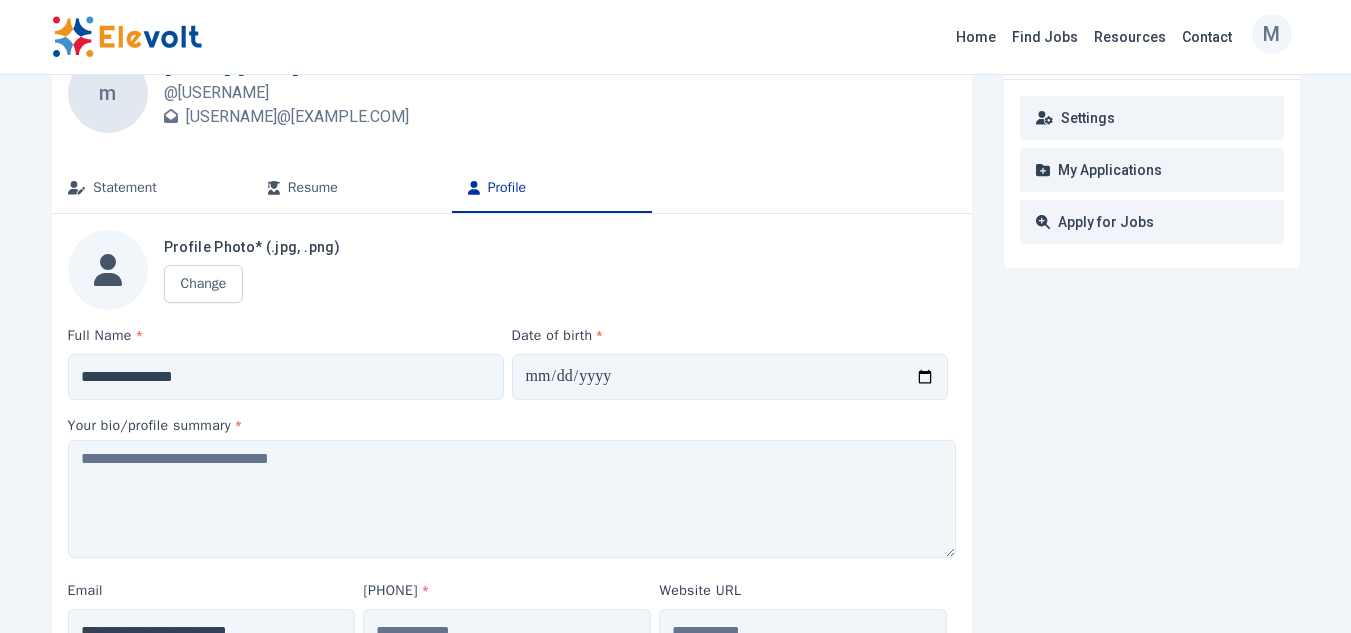 scroll, scrollTop: 0, scrollLeft: 0, axis: both 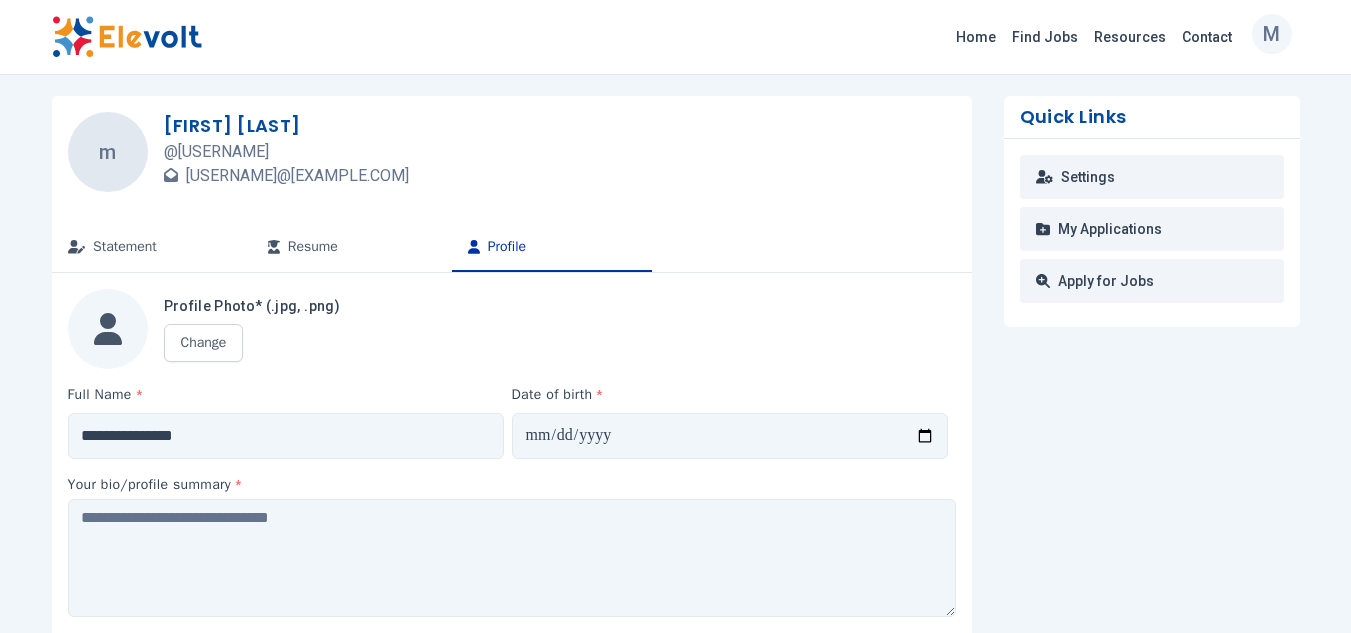 click on "Profile Photo* (.jpg, .png) Change" at bounding box center (512, 329) 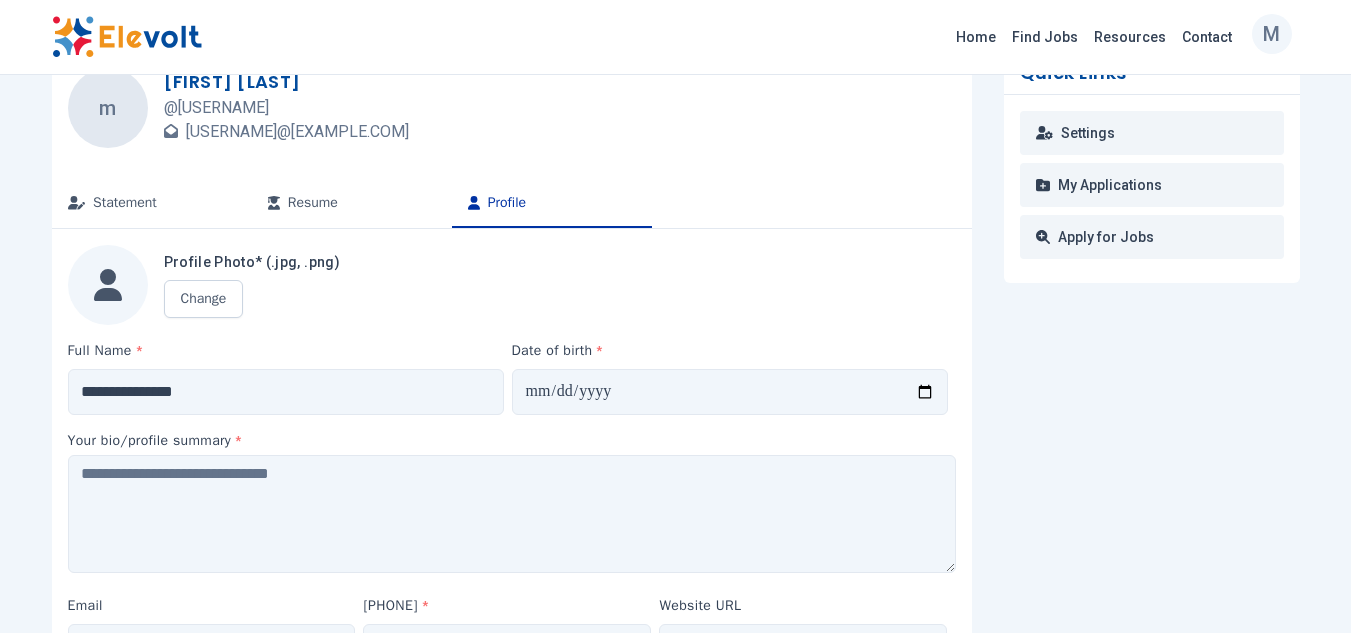 scroll, scrollTop: 5, scrollLeft: 0, axis: vertical 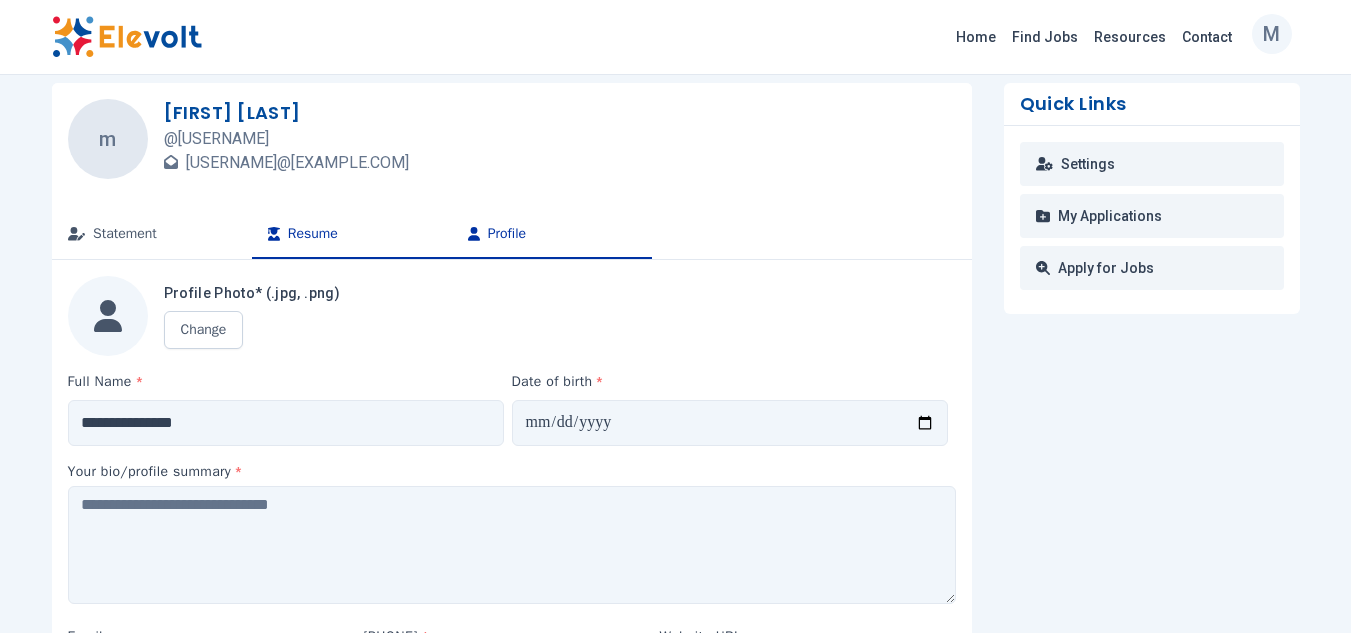 click on "Resume" at bounding box center [352, 235] 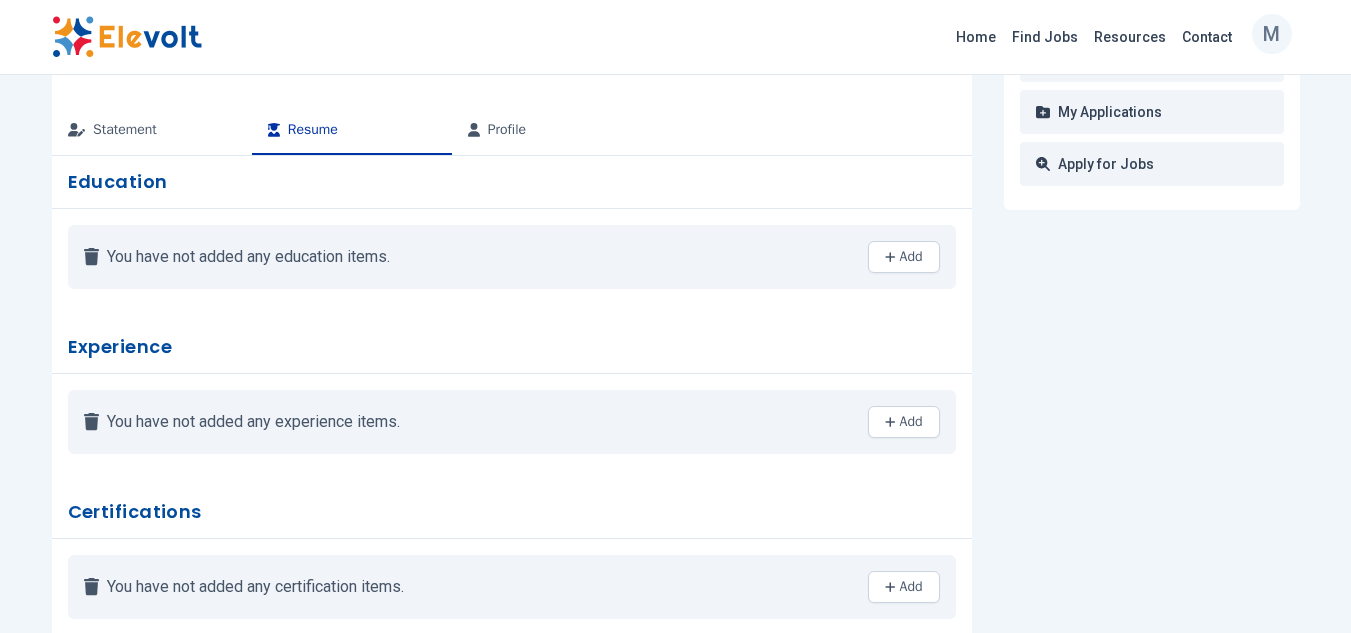 scroll, scrollTop: 142, scrollLeft: 0, axis: vertical 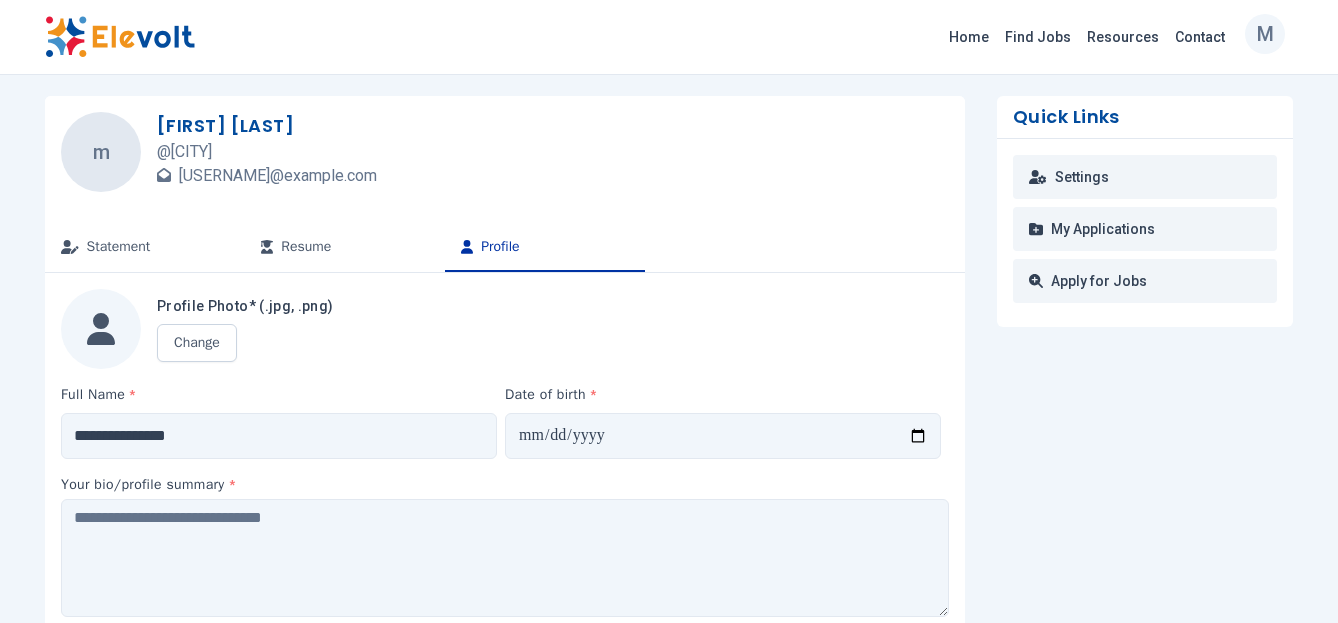click on "**********" at bounding box center (669, 775) 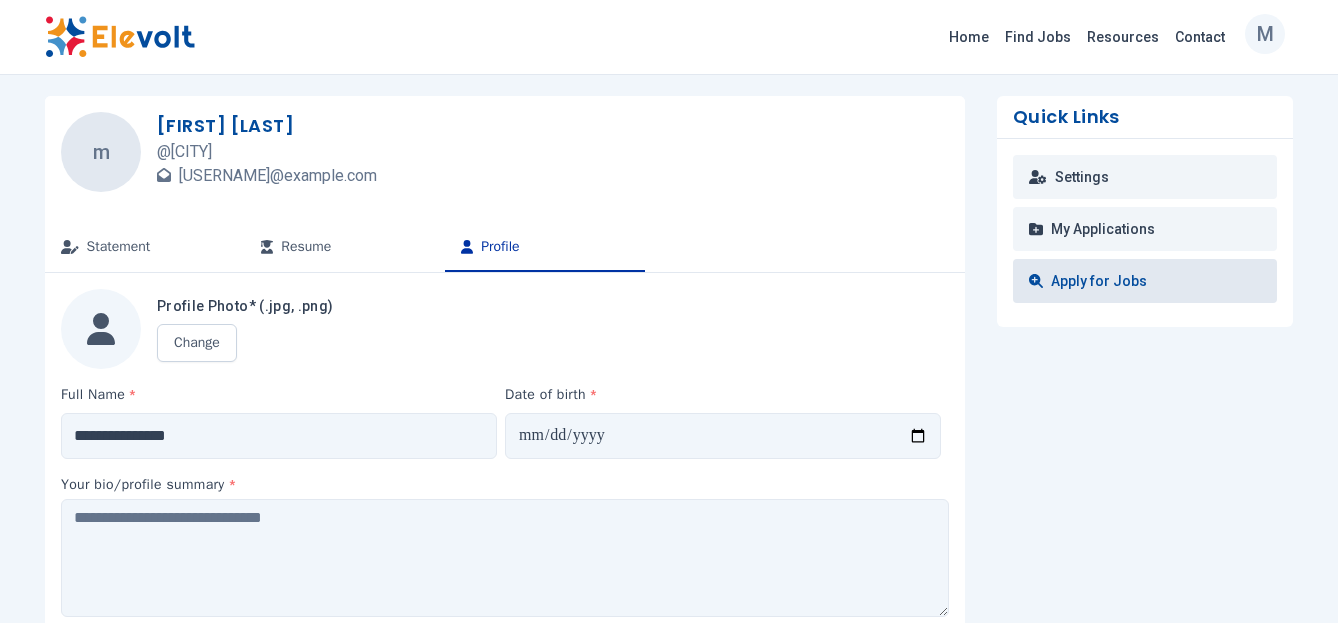 click on "Apply for Jobs" at bounding box center [1145, 281] 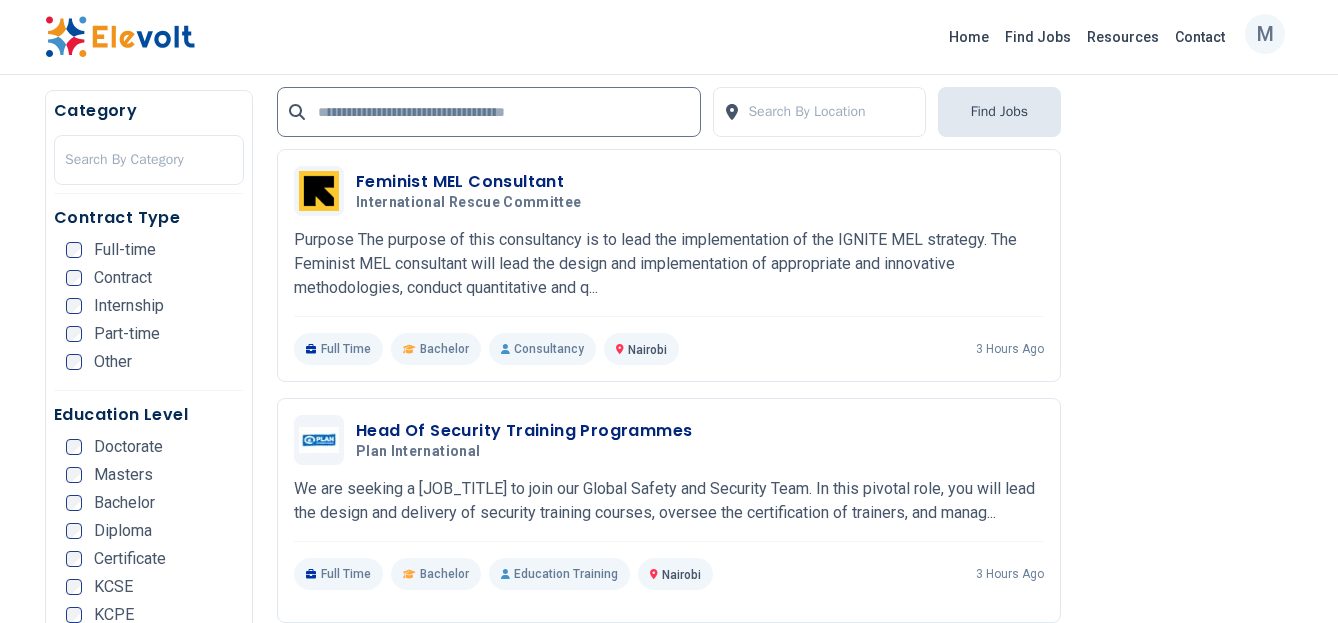 scroll, scrollTop: 1929, scrollLeft: 0, axis: vertical 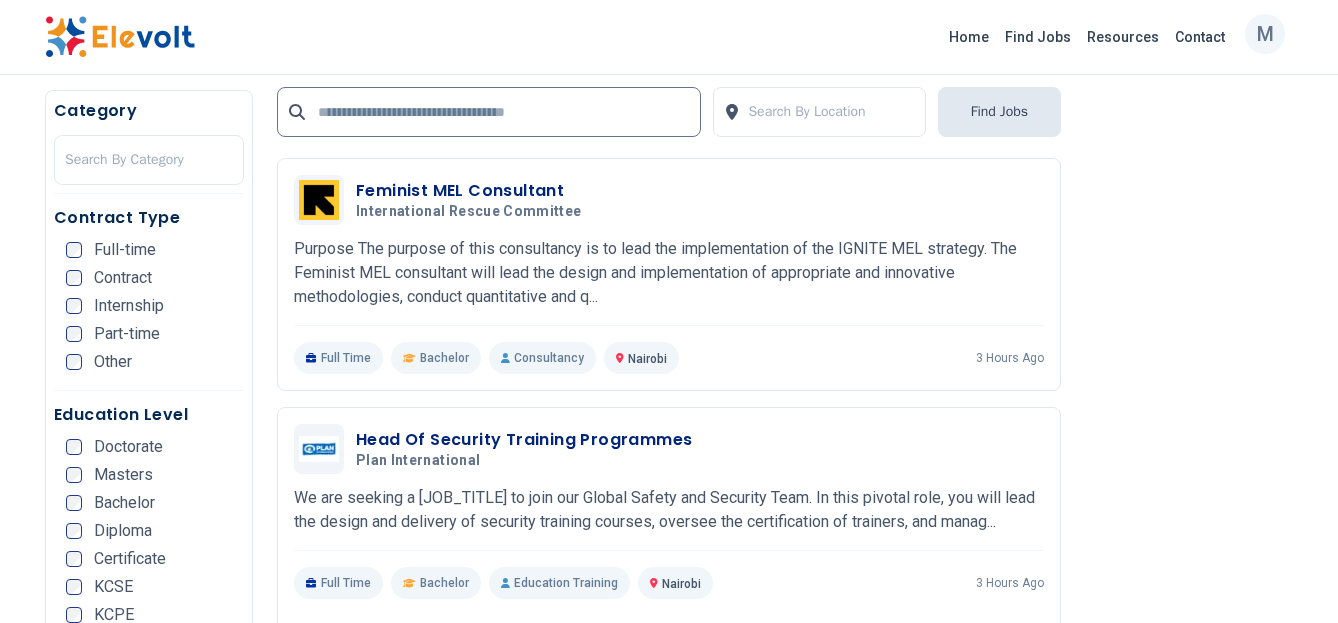 click on "m" at bounding box center [1265, 34] 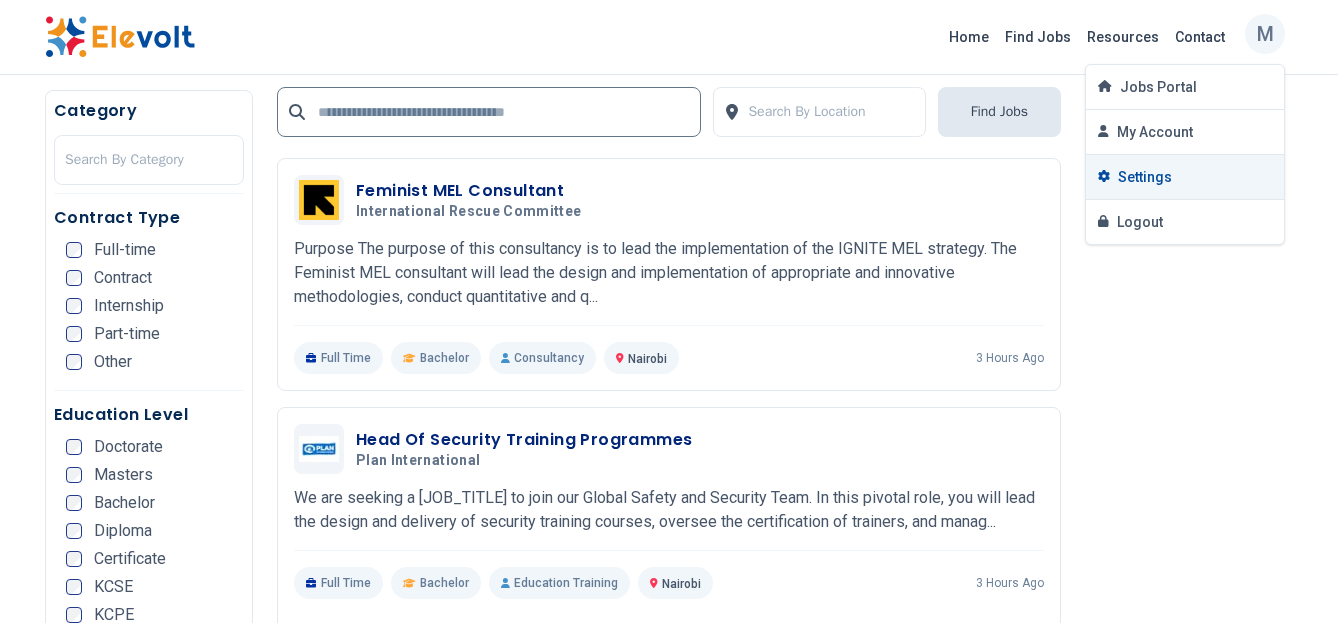 click on "Settings" at bounding box center (1185, 177) 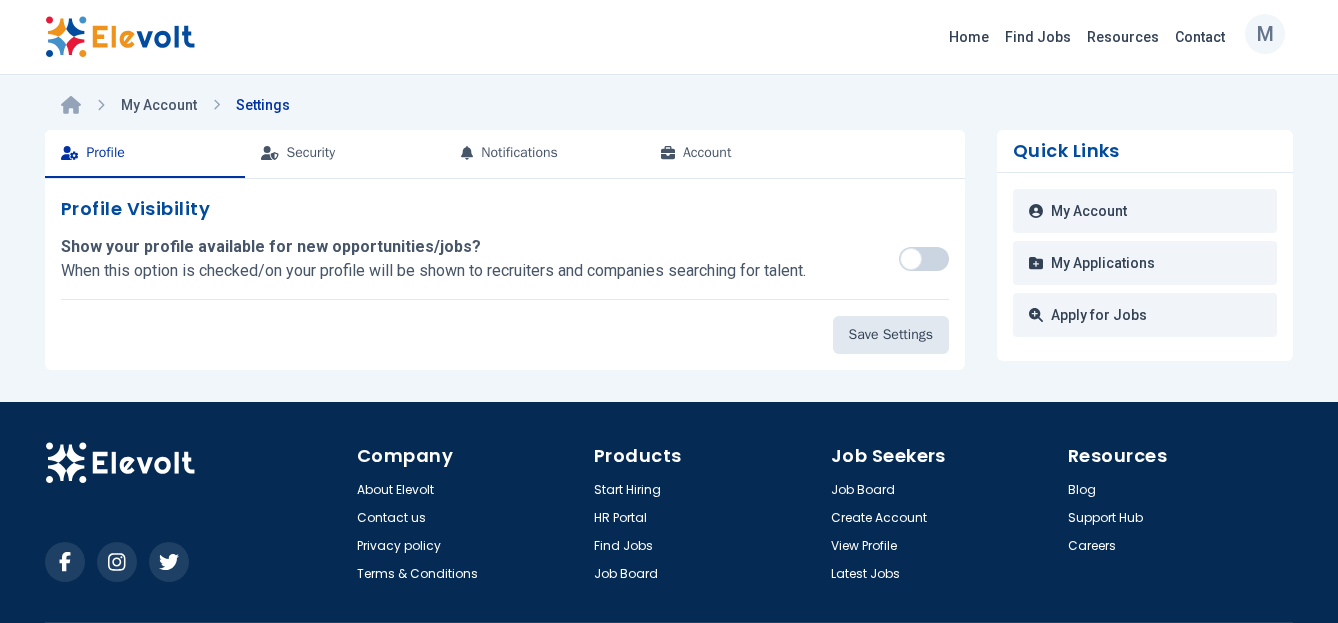 scroll, scrollTop: 0, scrollLeft: 0, axis: both 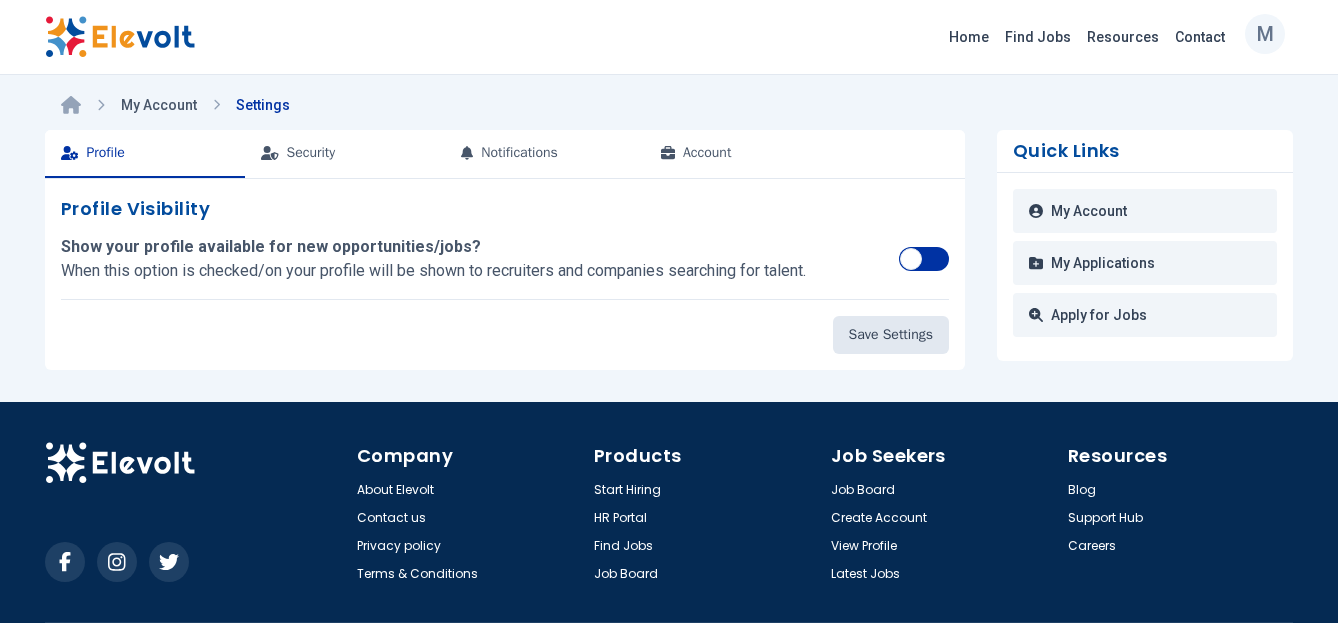 click at bounding box center [911, 259] 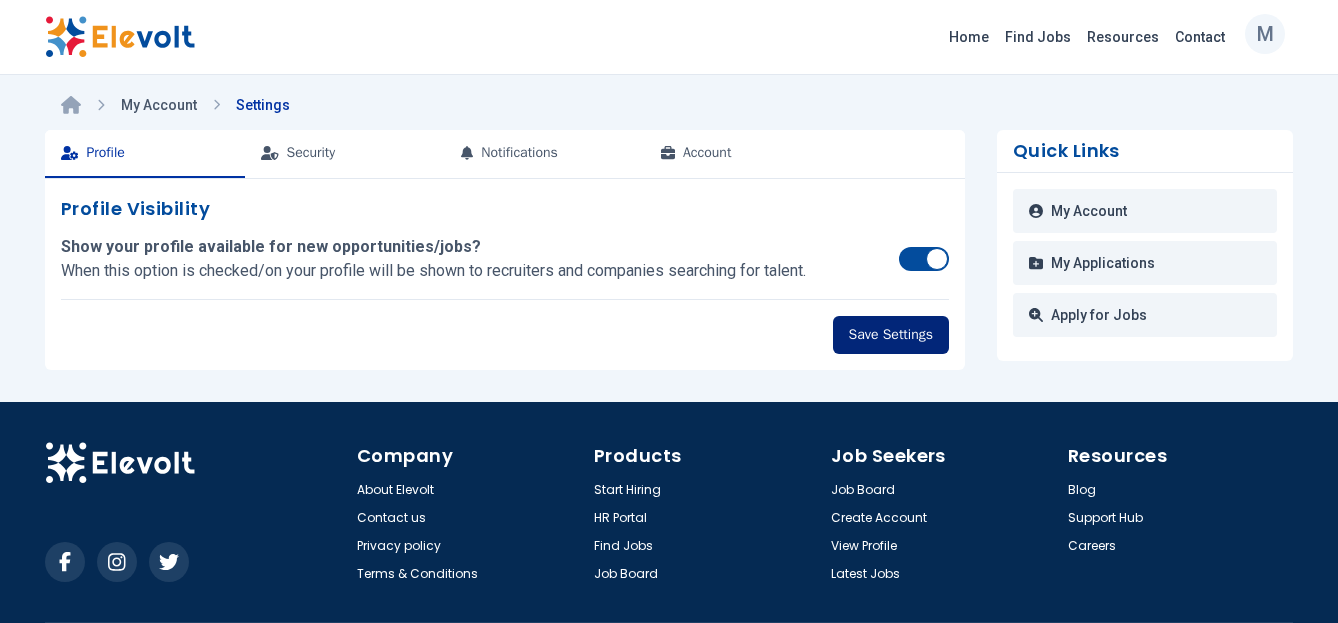 click on "Save Settings" at bounding box center [891, 335] 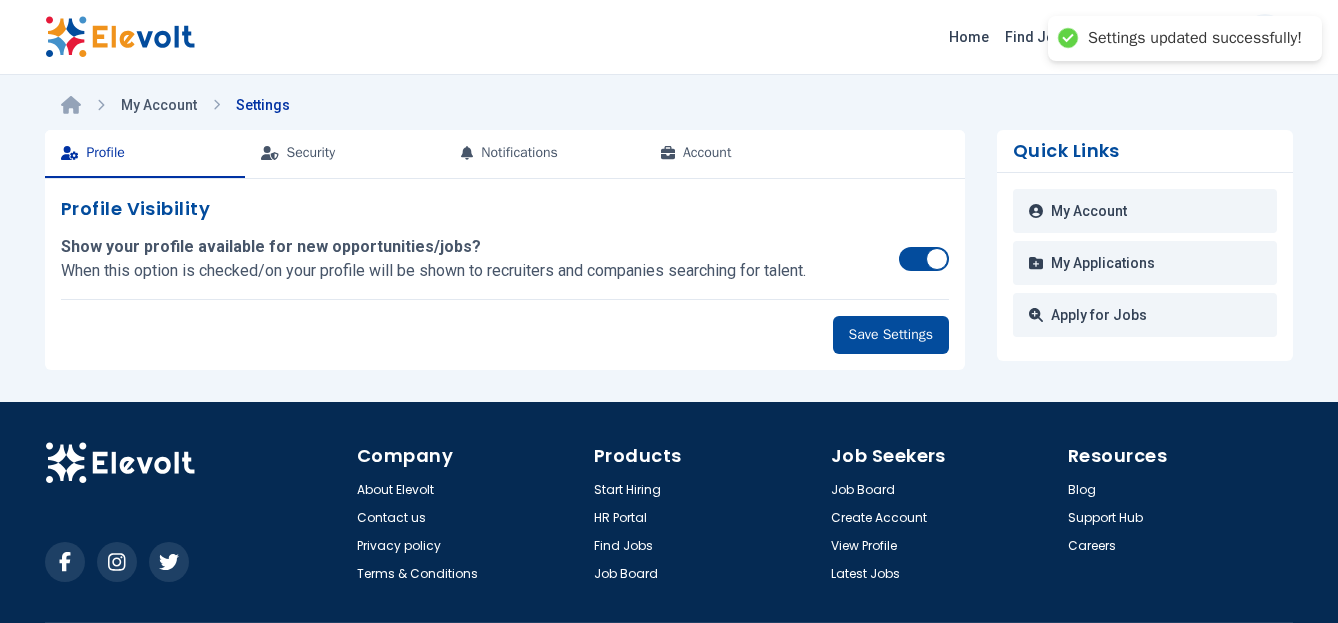 click at bounding box center [937, 259] 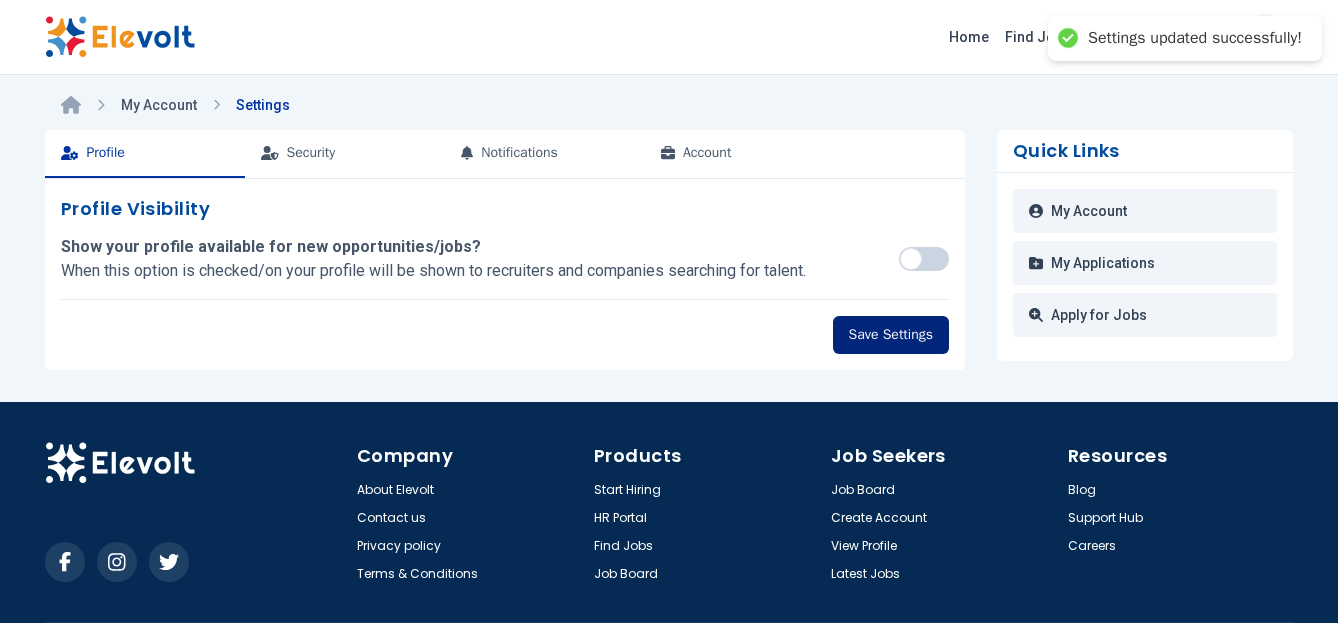 click on "Save Settings" at bounding box center [891, 335] 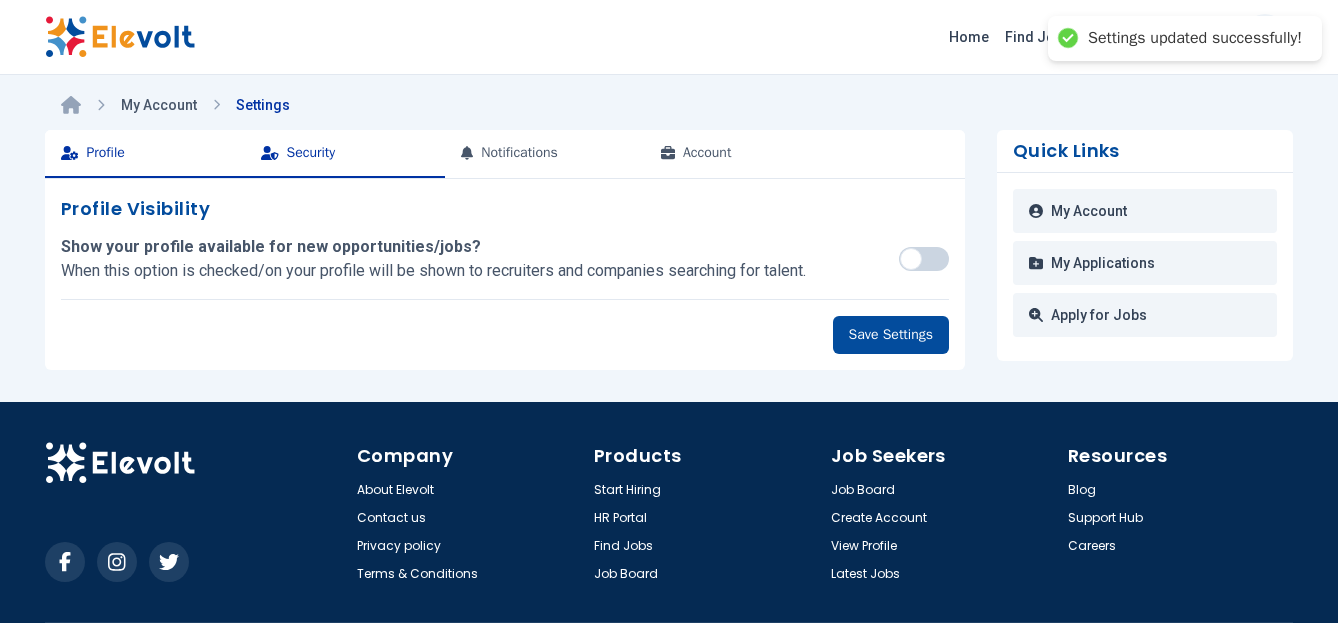 click on "Security" at bounding box center [345, 154] 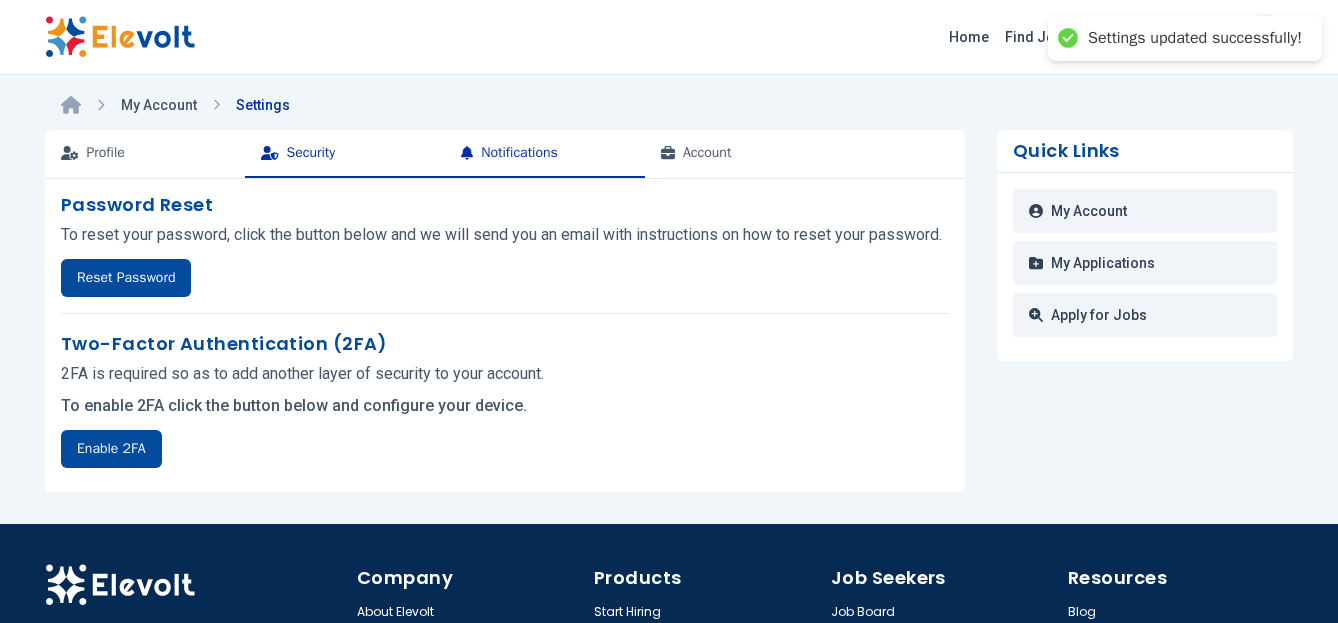 click on "Notifications" at bounding box center (545, 154) 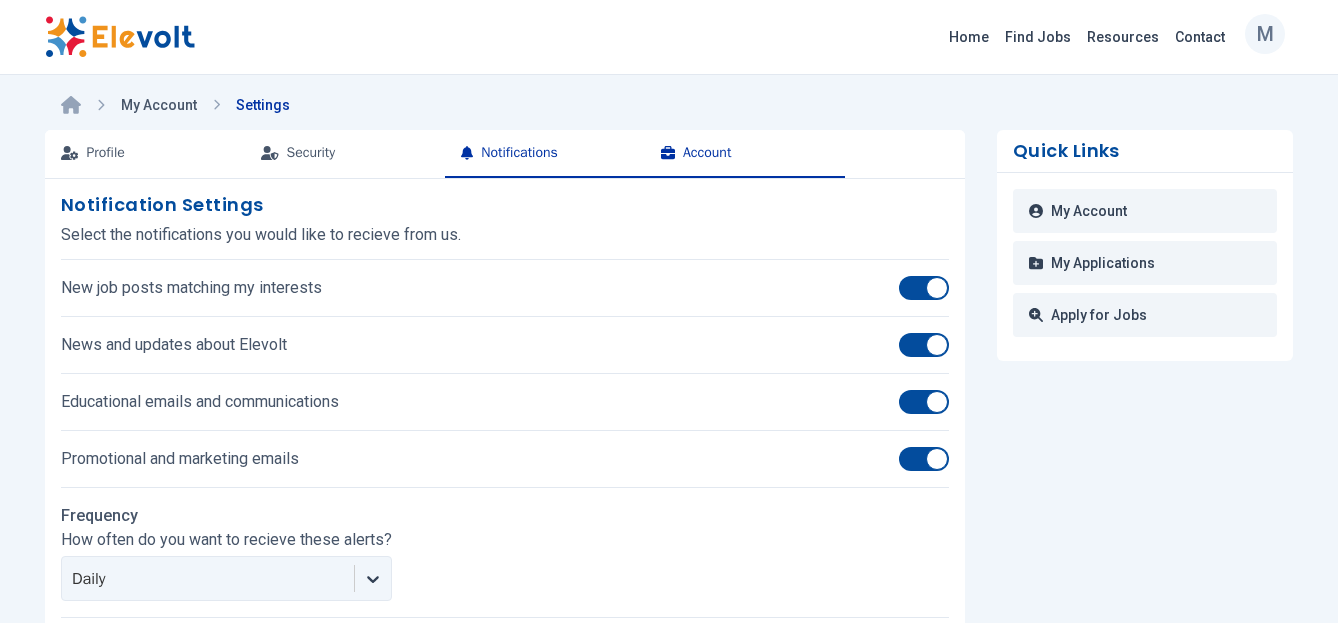click on "Account" at bounding box center [745, 154] 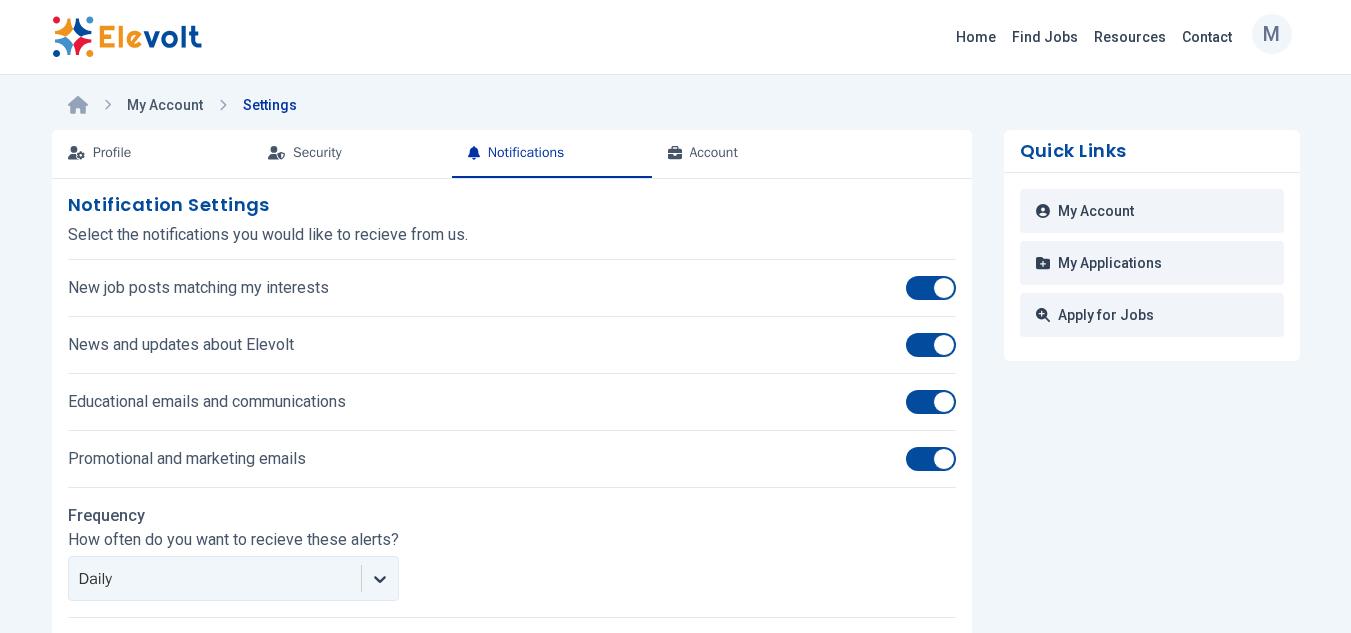 scroll, scrollTop: 0, scrollLeft: 0, axis: both 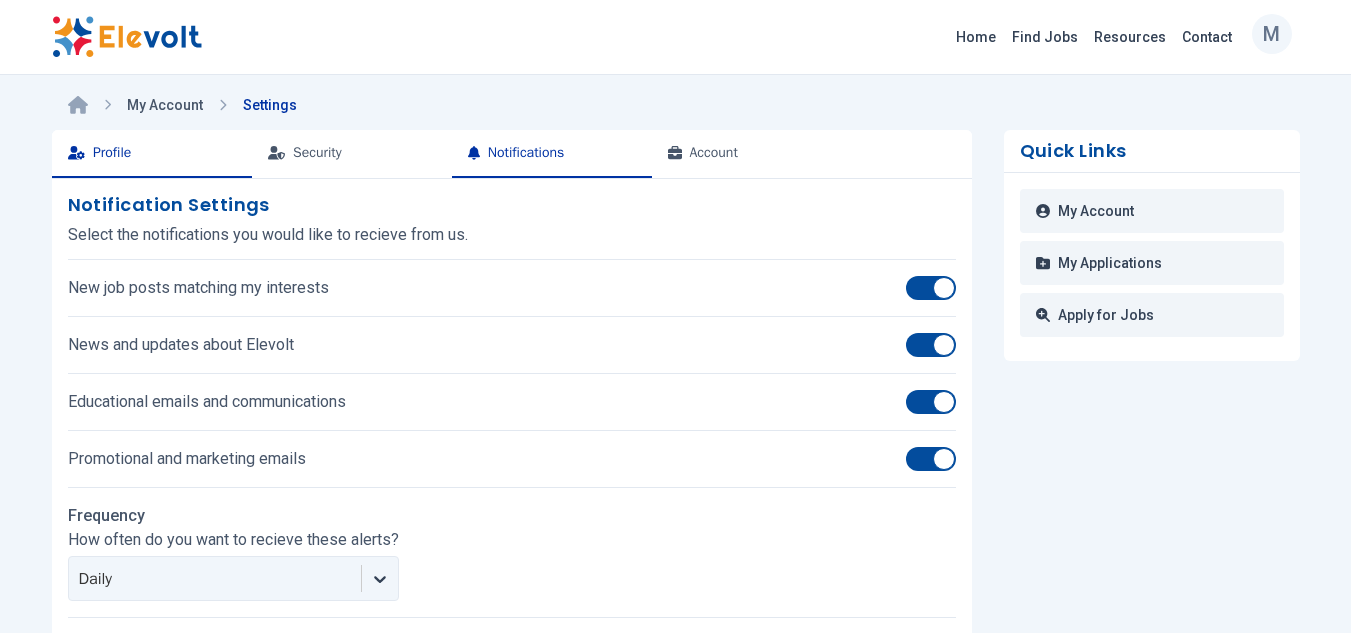 click on "Profile" at bounding box center [152, 154] 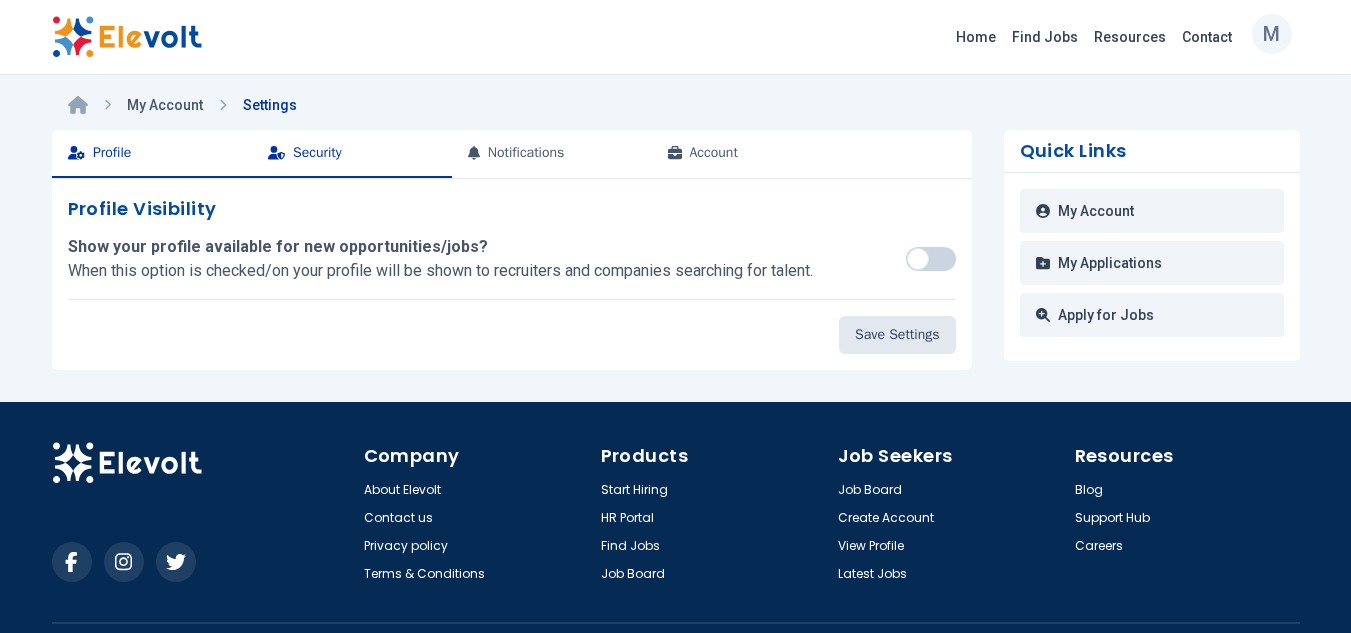 click on "Security" at bounding box center (352, 154) 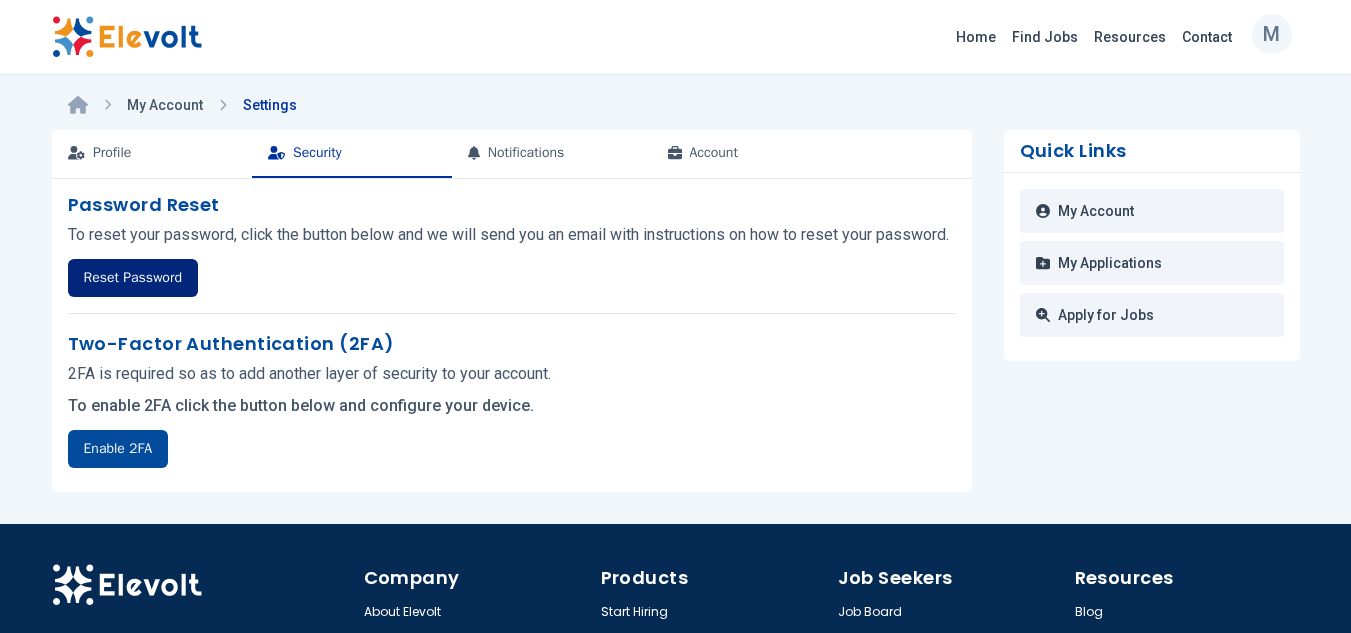 click on "Reset Password" at bounding box center (133, 278) 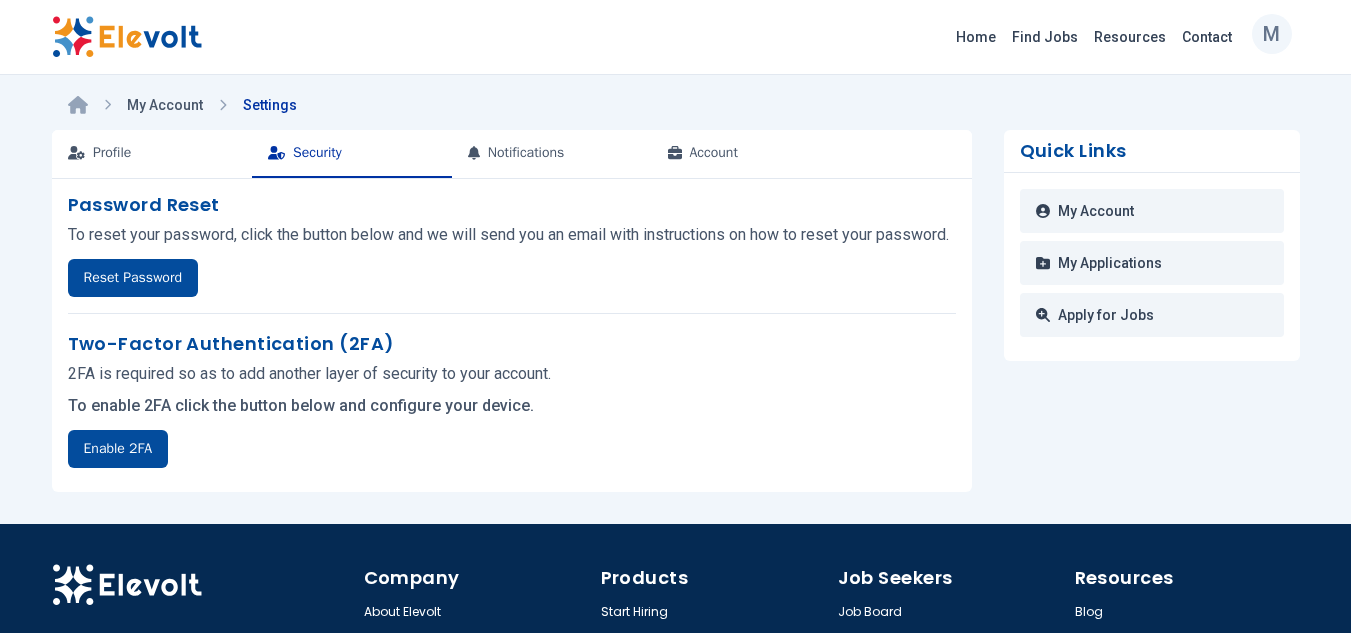 click on "Password Reset To reset your password, click the button below and we will send you an email with instructions on how to reset your password. Reset Password" at bounding box center [512, 244] 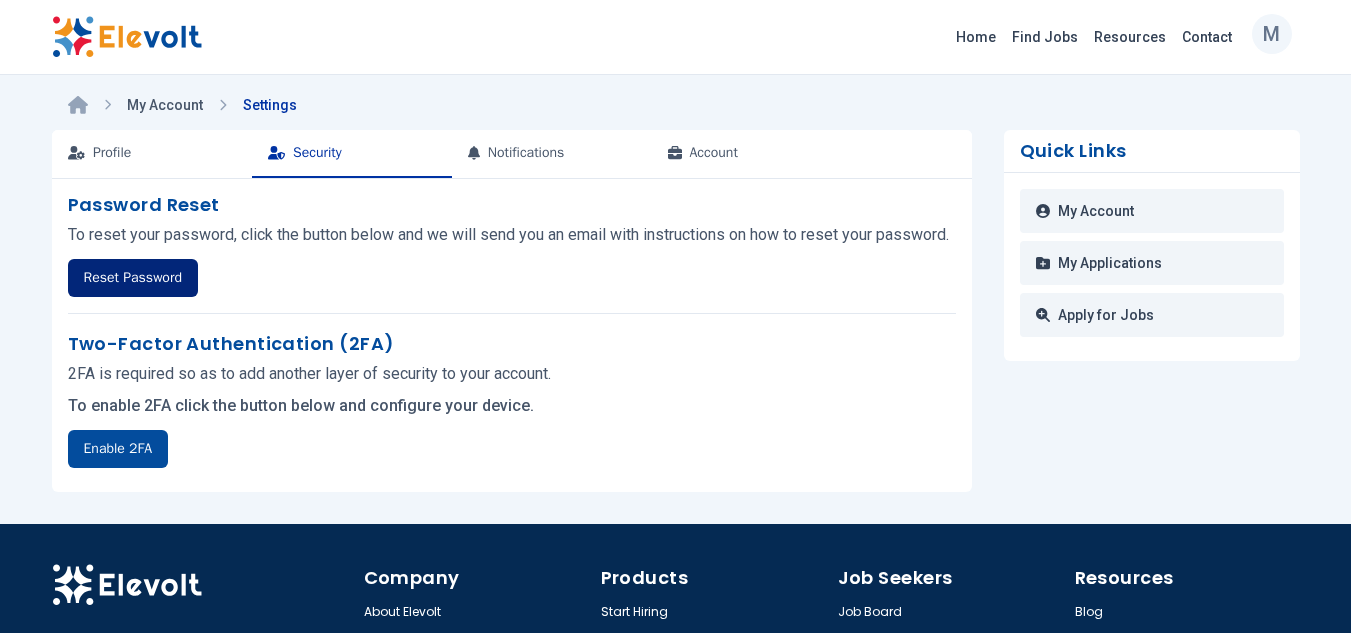 click on "Reset Password" at bounding box center (133, 278) 